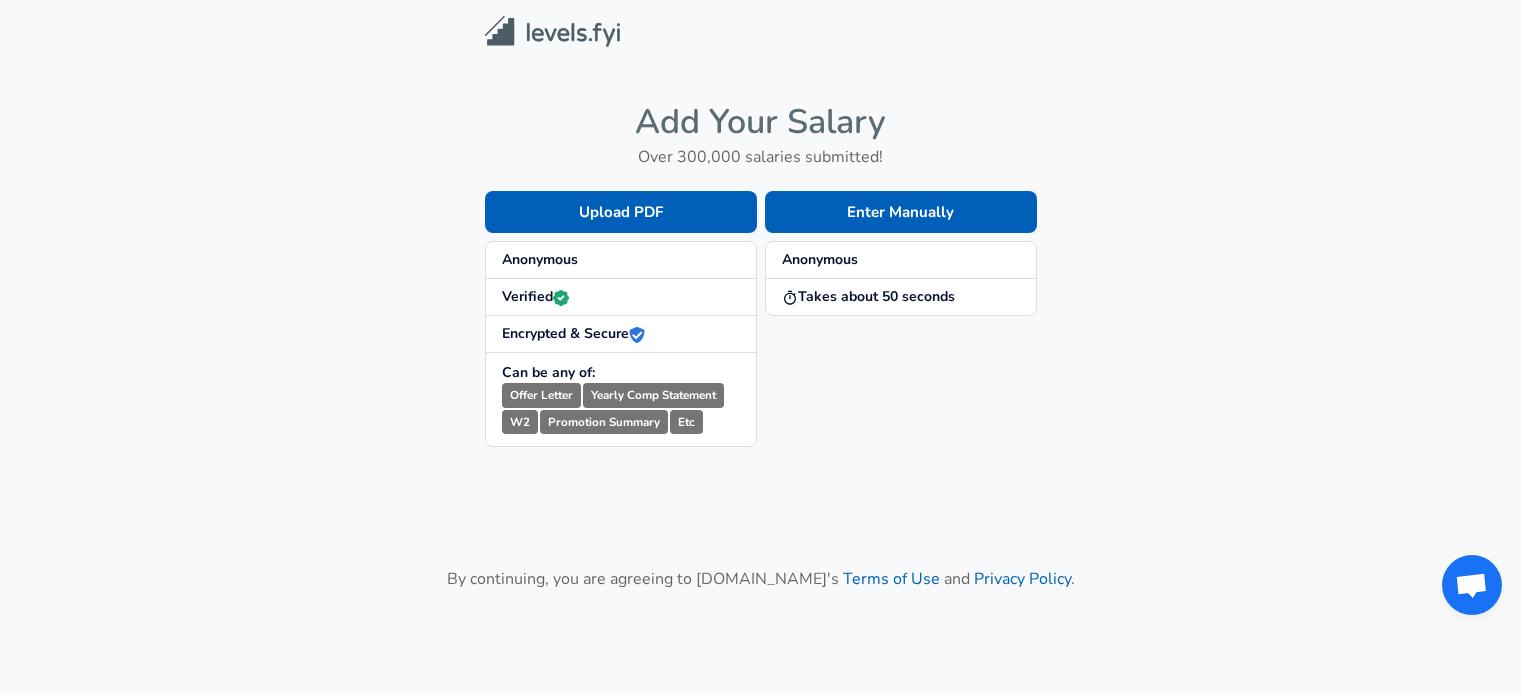 scroll, scrollTop: 0, scrollLeft: 0, axis: both 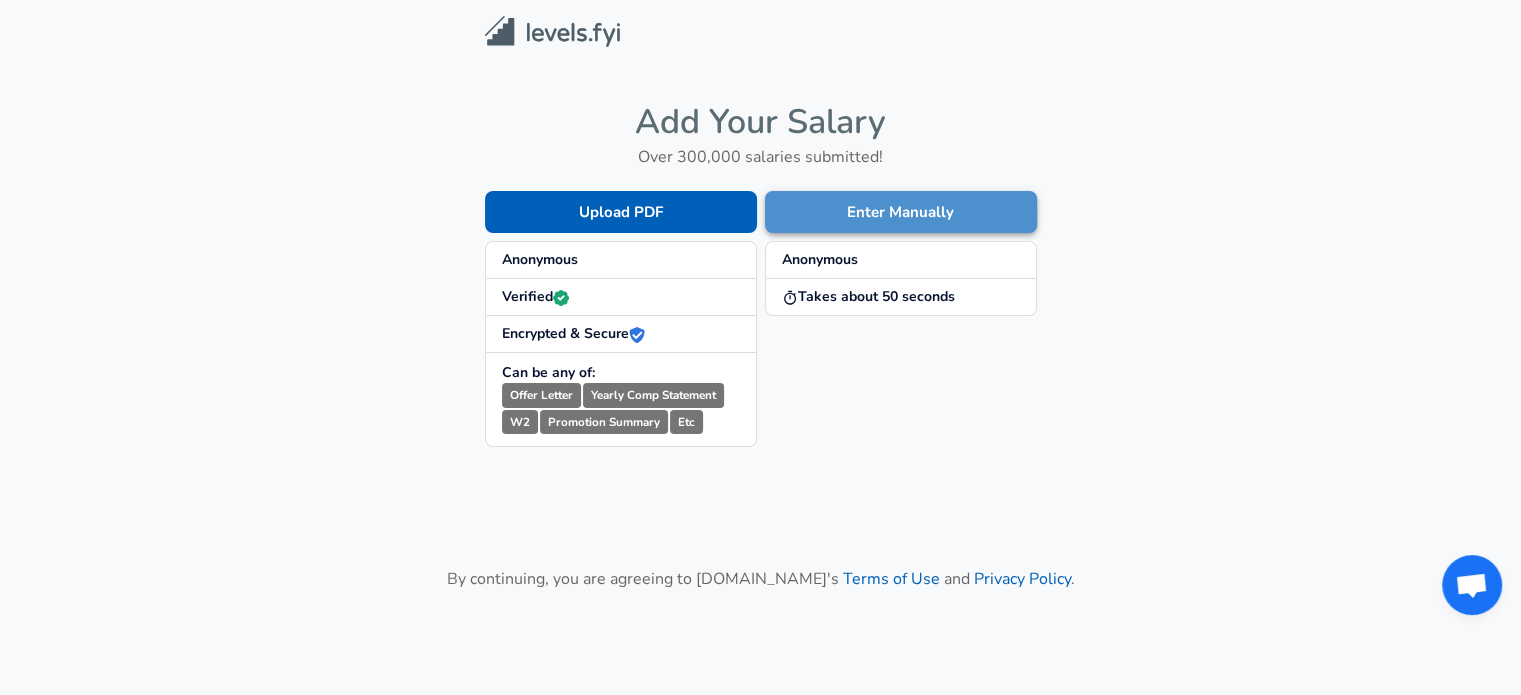 click on "Enter Manually" at bounding box center [901, 212] 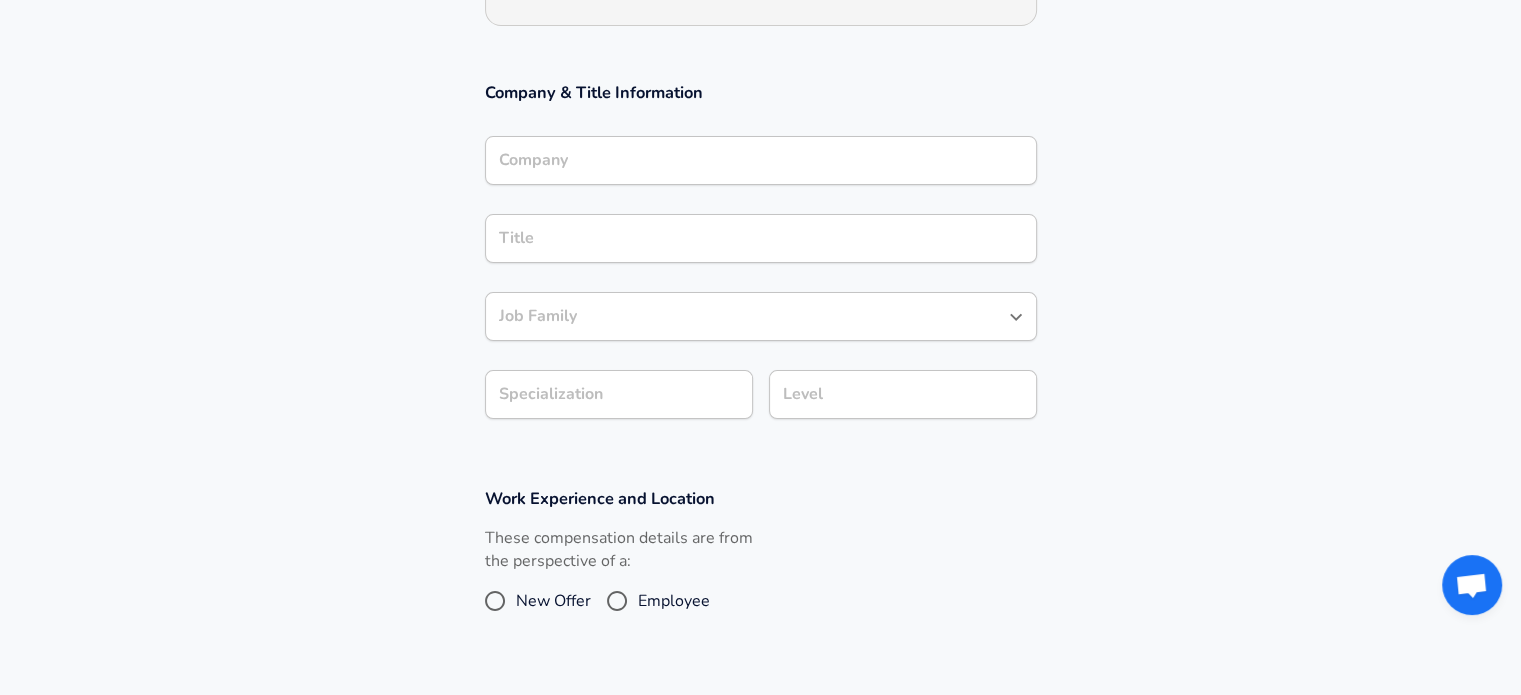 scroll, scrollTop: 308, scrollLeft: 0, axis: vertical 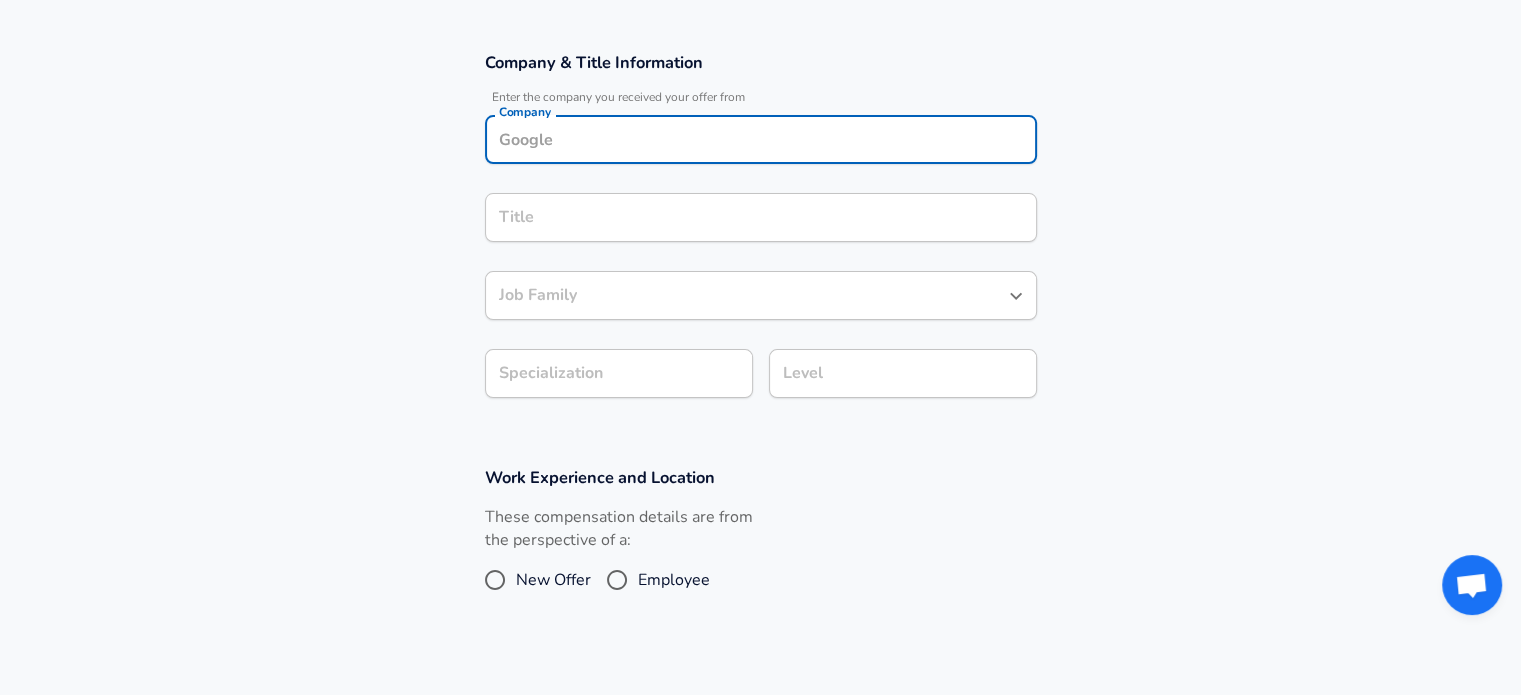 click on "Company" at bounding box center [761, 139] 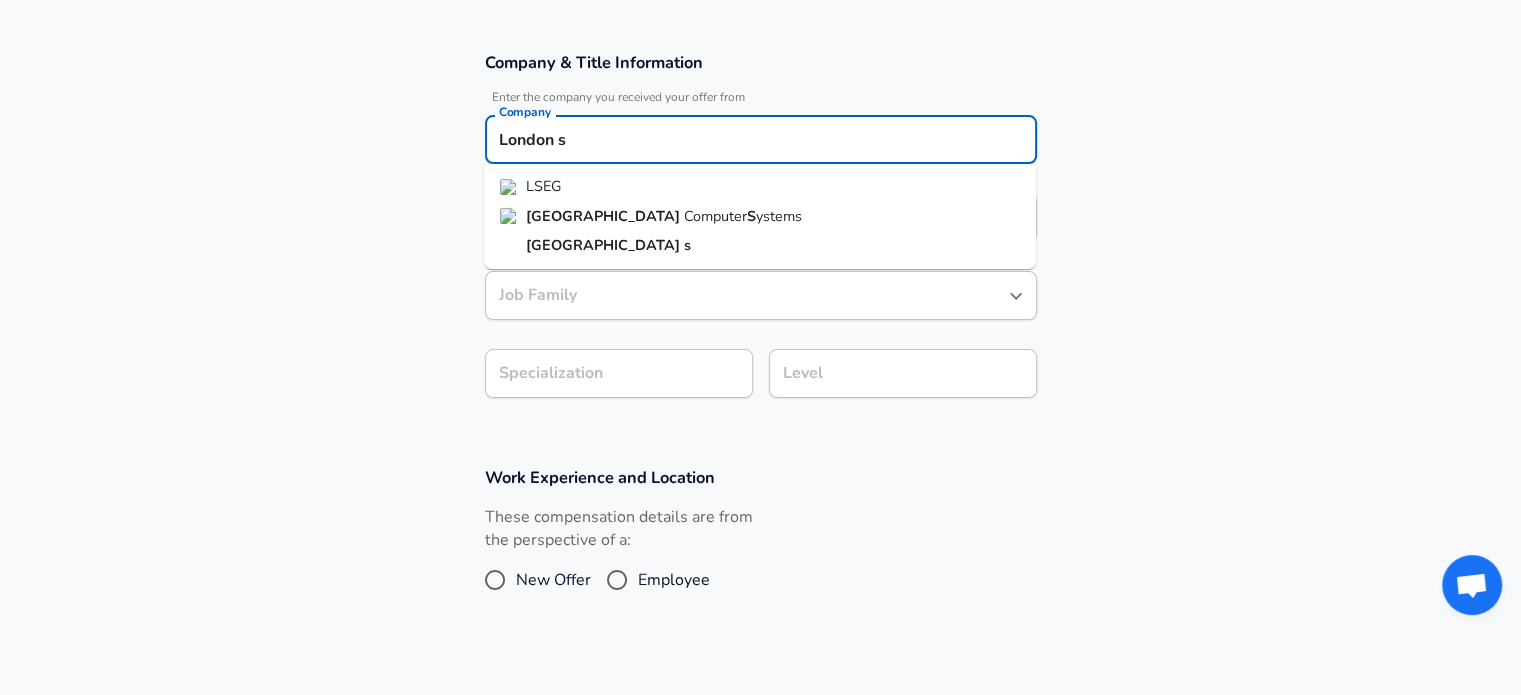 click on "LSEG" at bounding box center (760, 187) 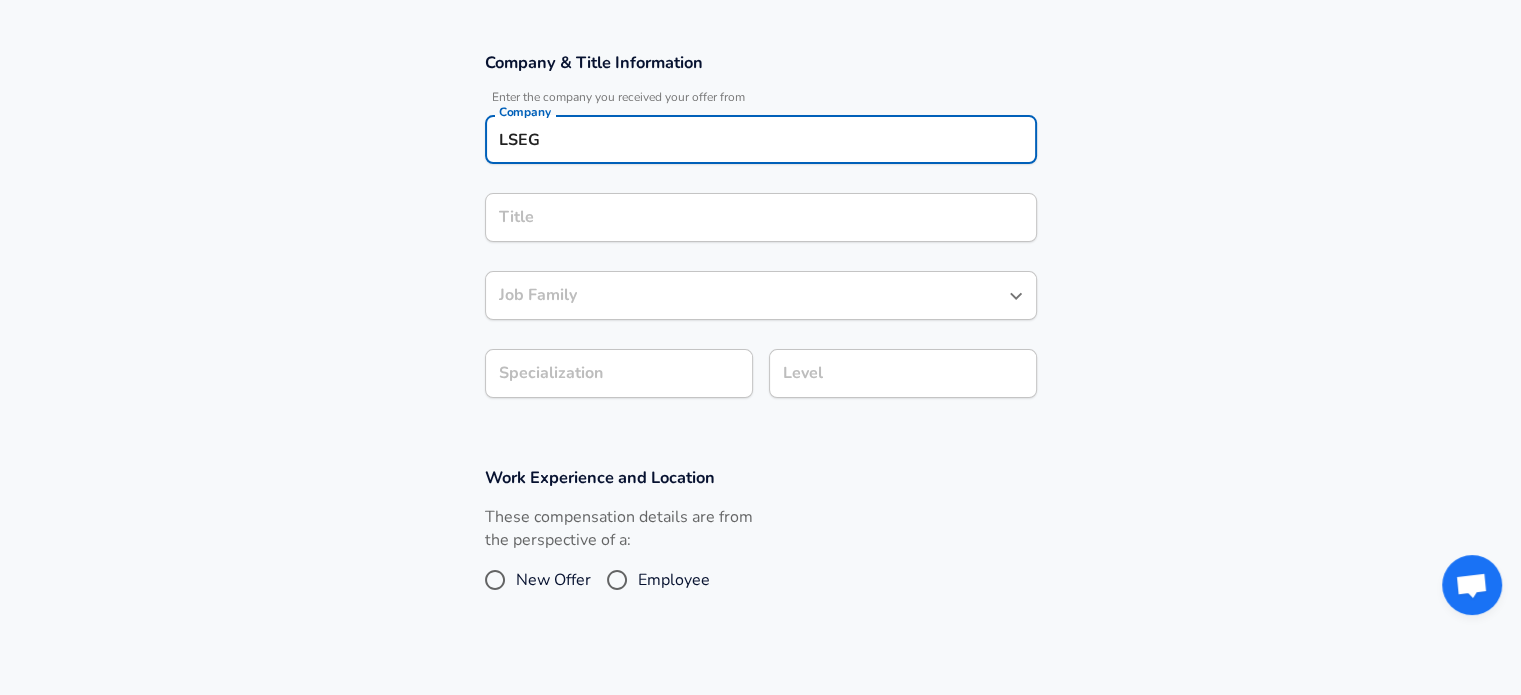 click on "Title" at bounding box center [761, 217] 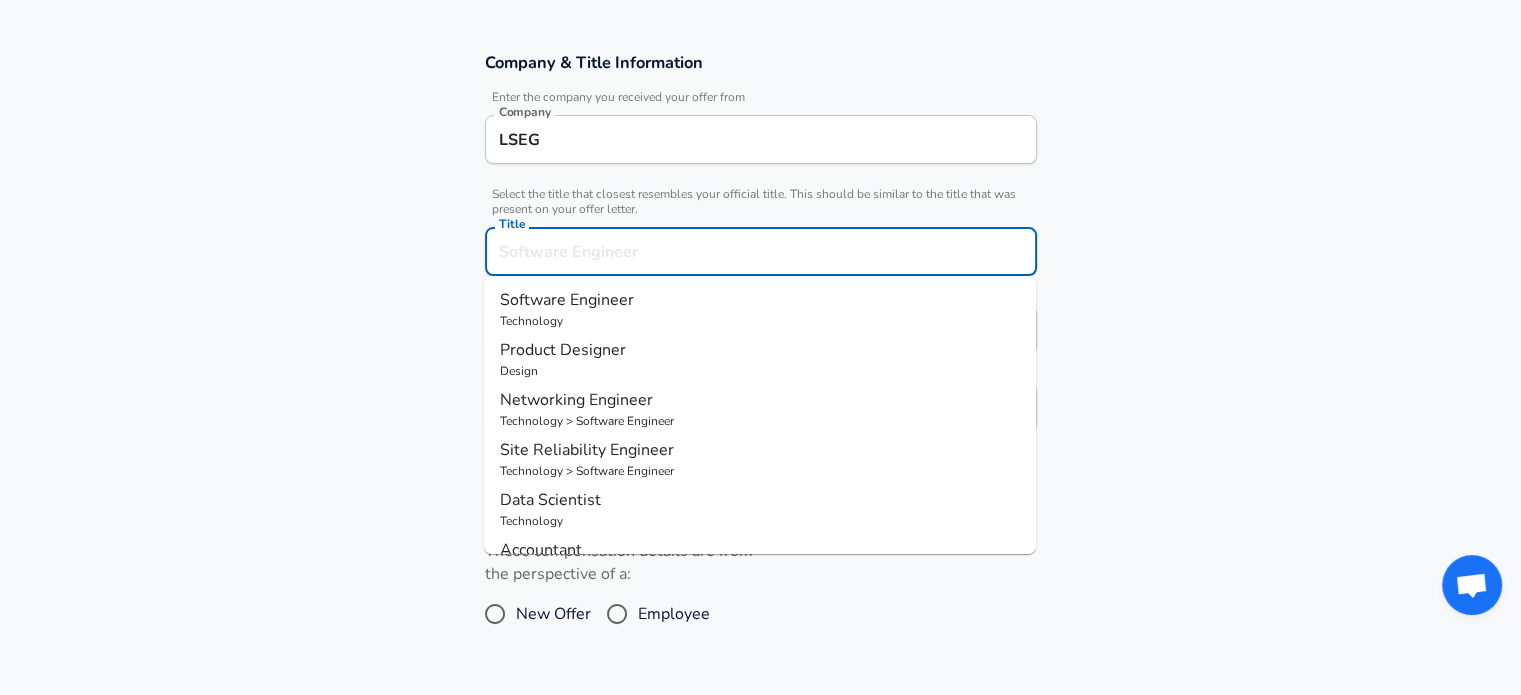 scroll, scrollTop: 368, scrollLeft: 0, axis: vertical 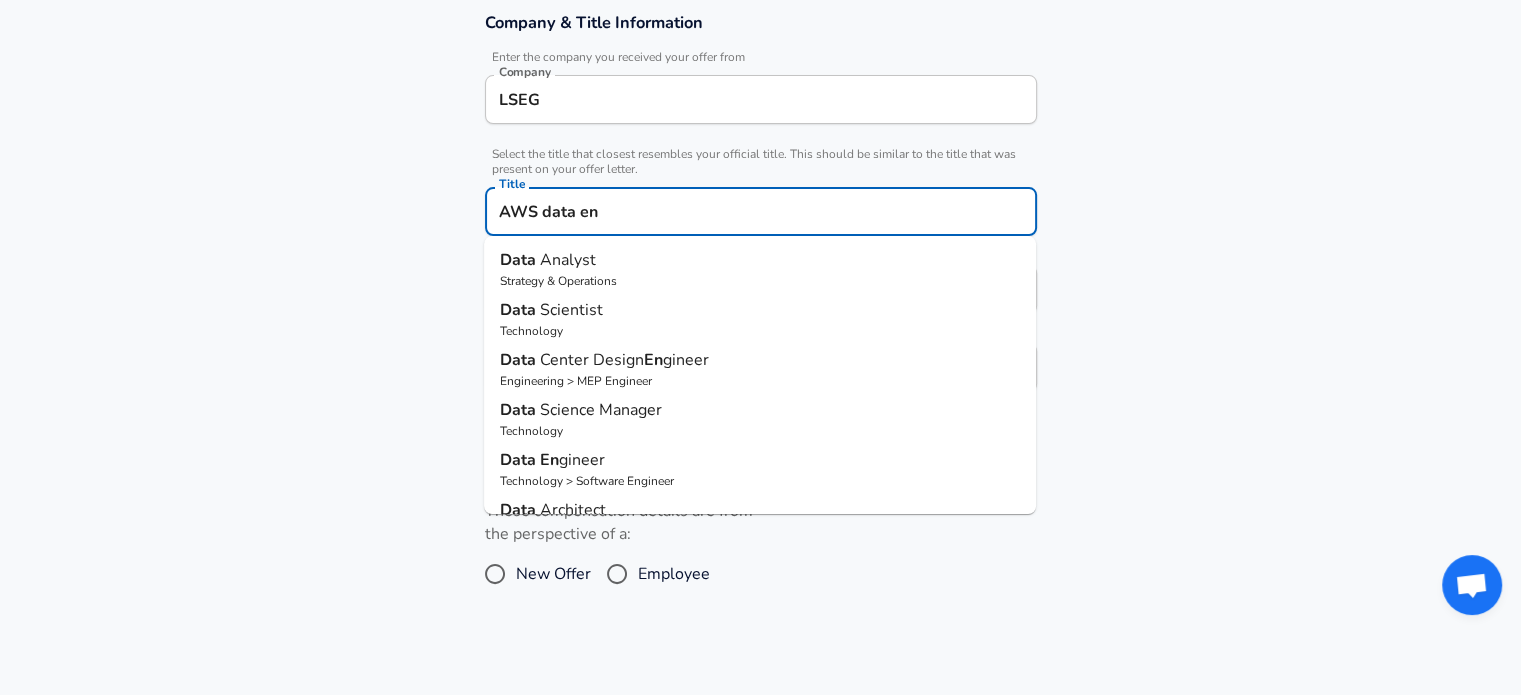 click on "Technology > Software Engineer" at bounding box center [760, 481] 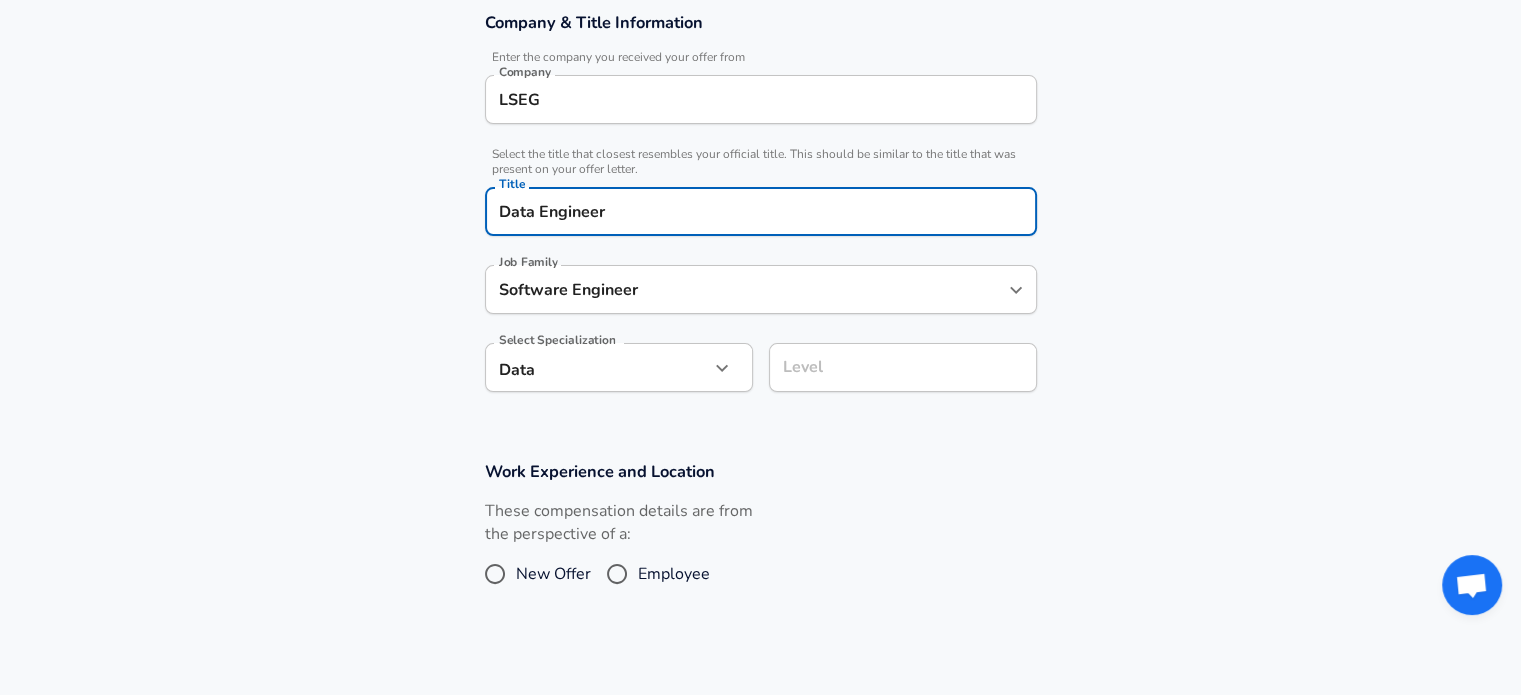 type on "Data Engineer" 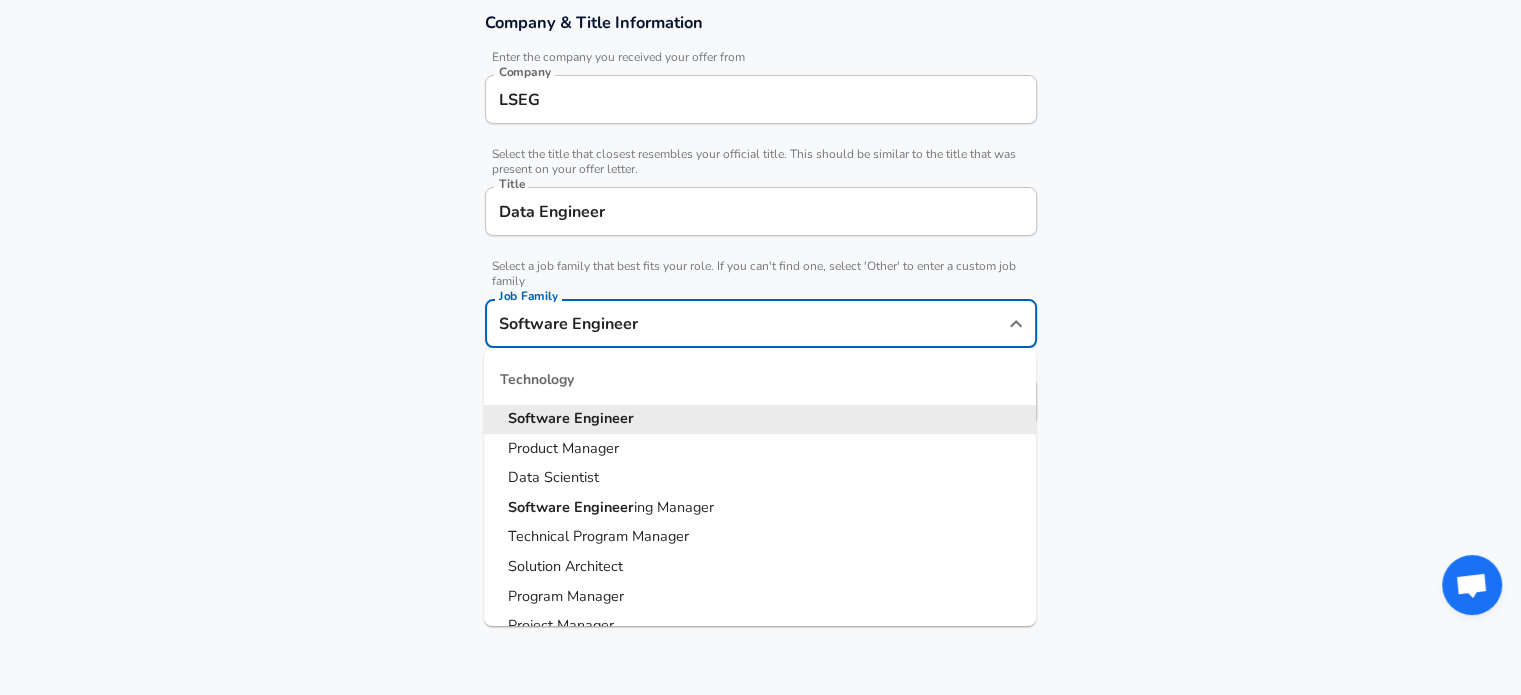 scroll, scrollTop: 408, scrollLeft: 0, axis: vertical 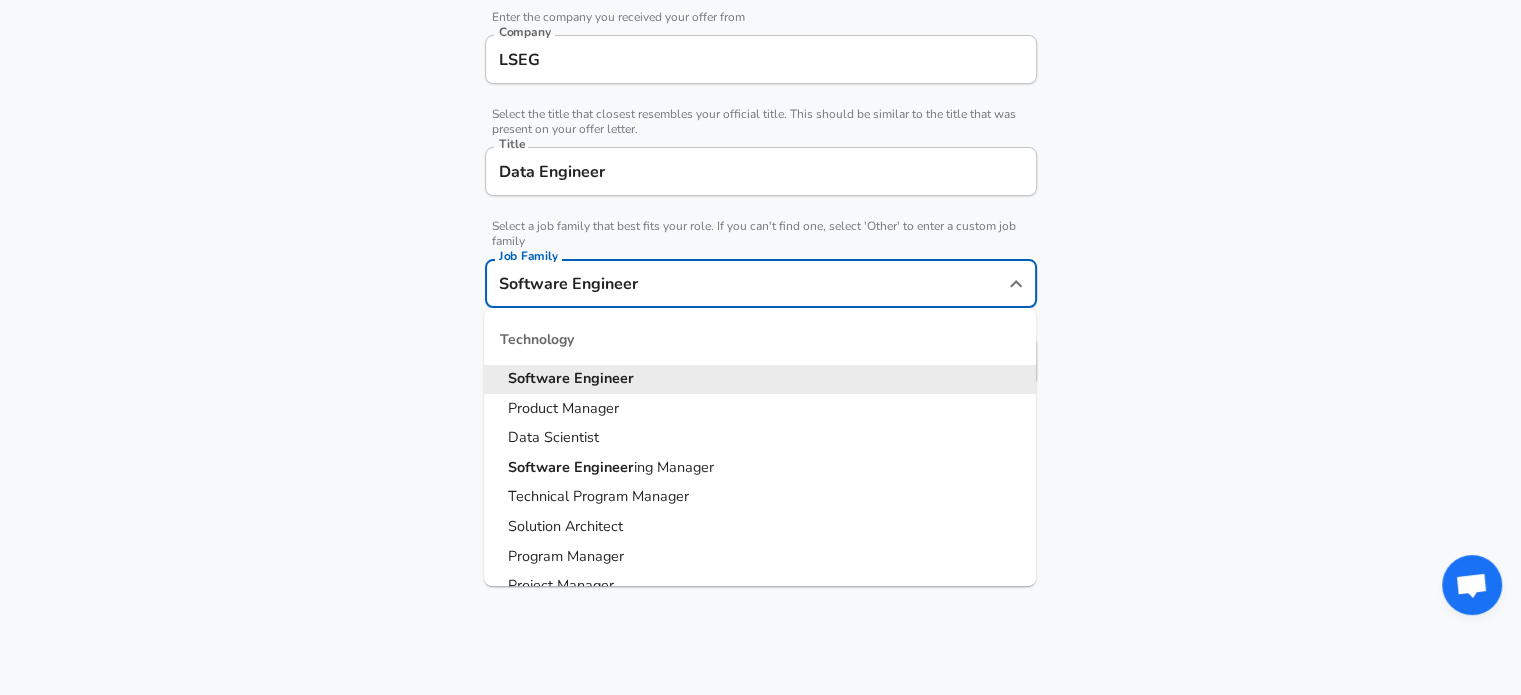 click on "Software Engineer" at bounding box center (746, 283) 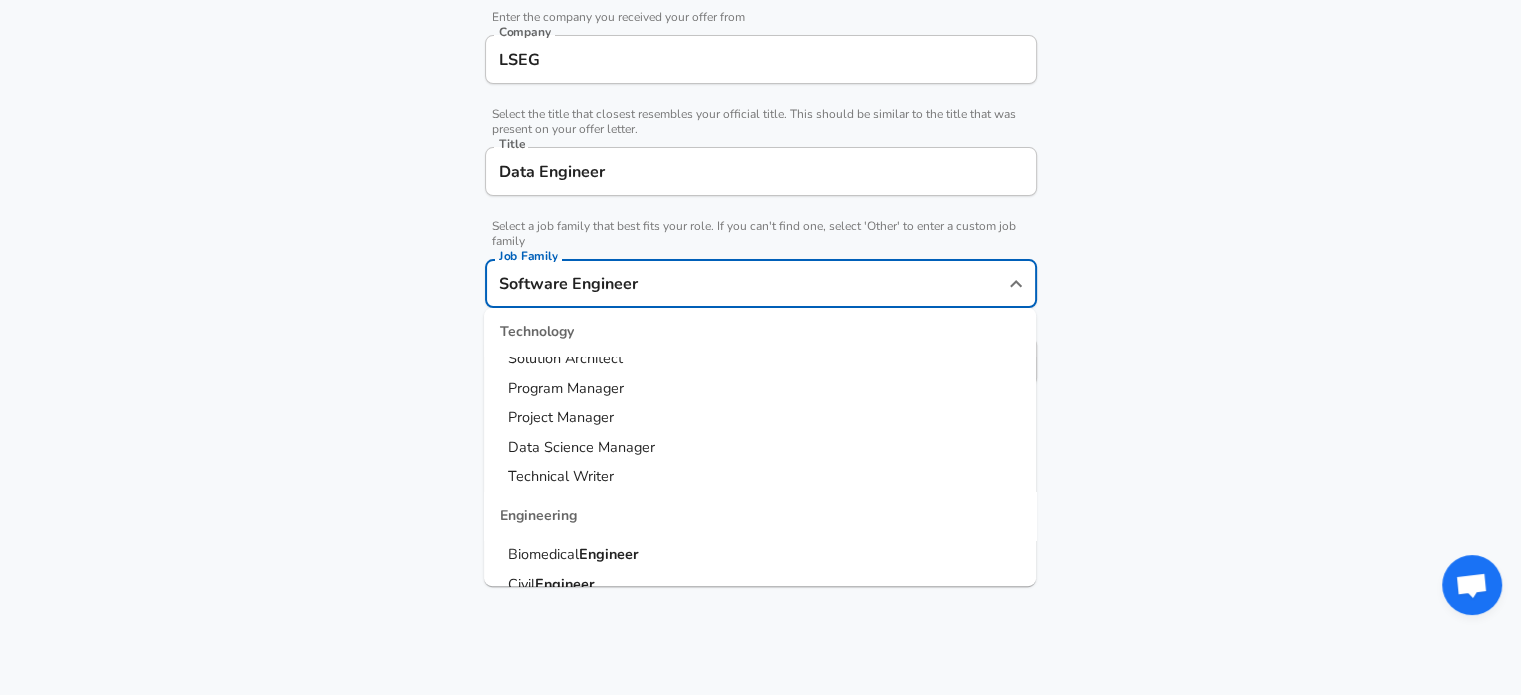 scroll, scrollTop: 168, scrollLeft: 0, axis: vertical 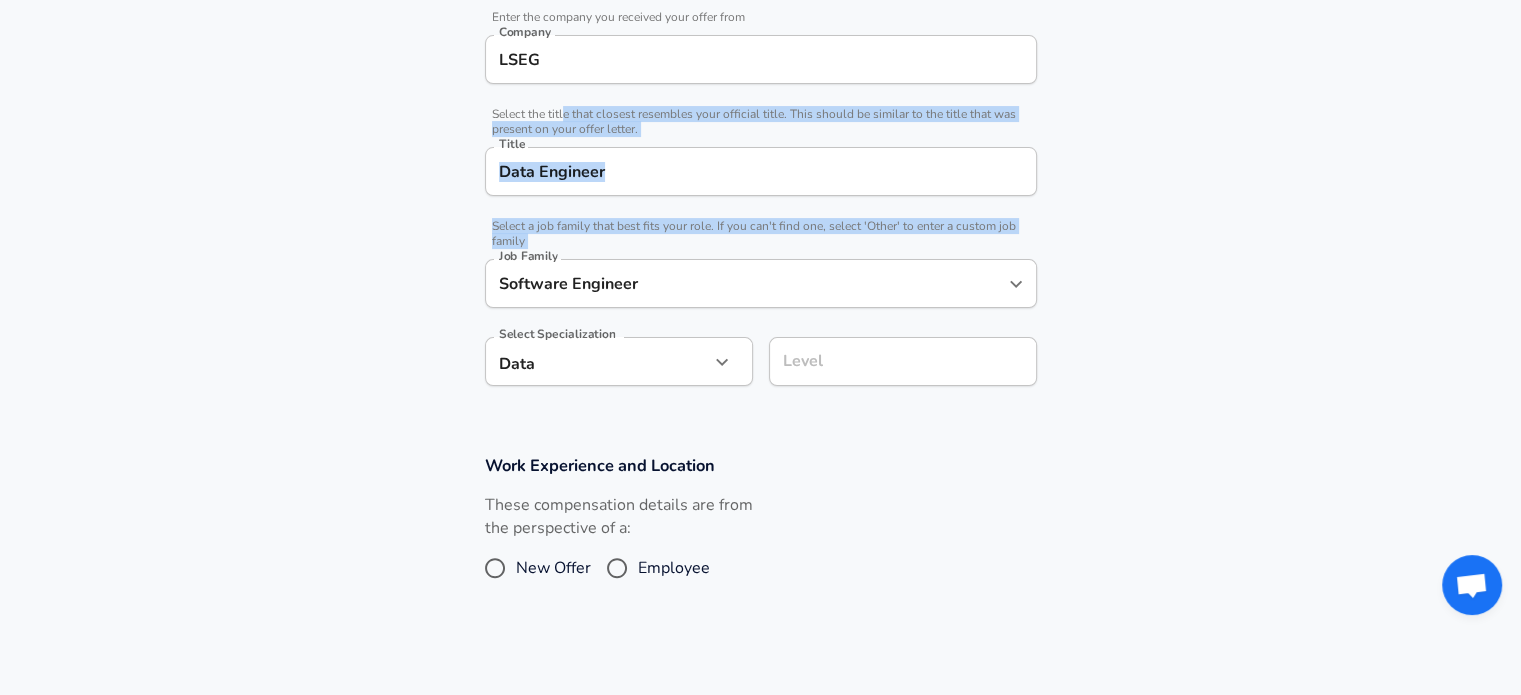 drag, startPoint x: 563, startPoint y: 101, endPoint x: 597, endPoint y: 279, distance: 181.2181 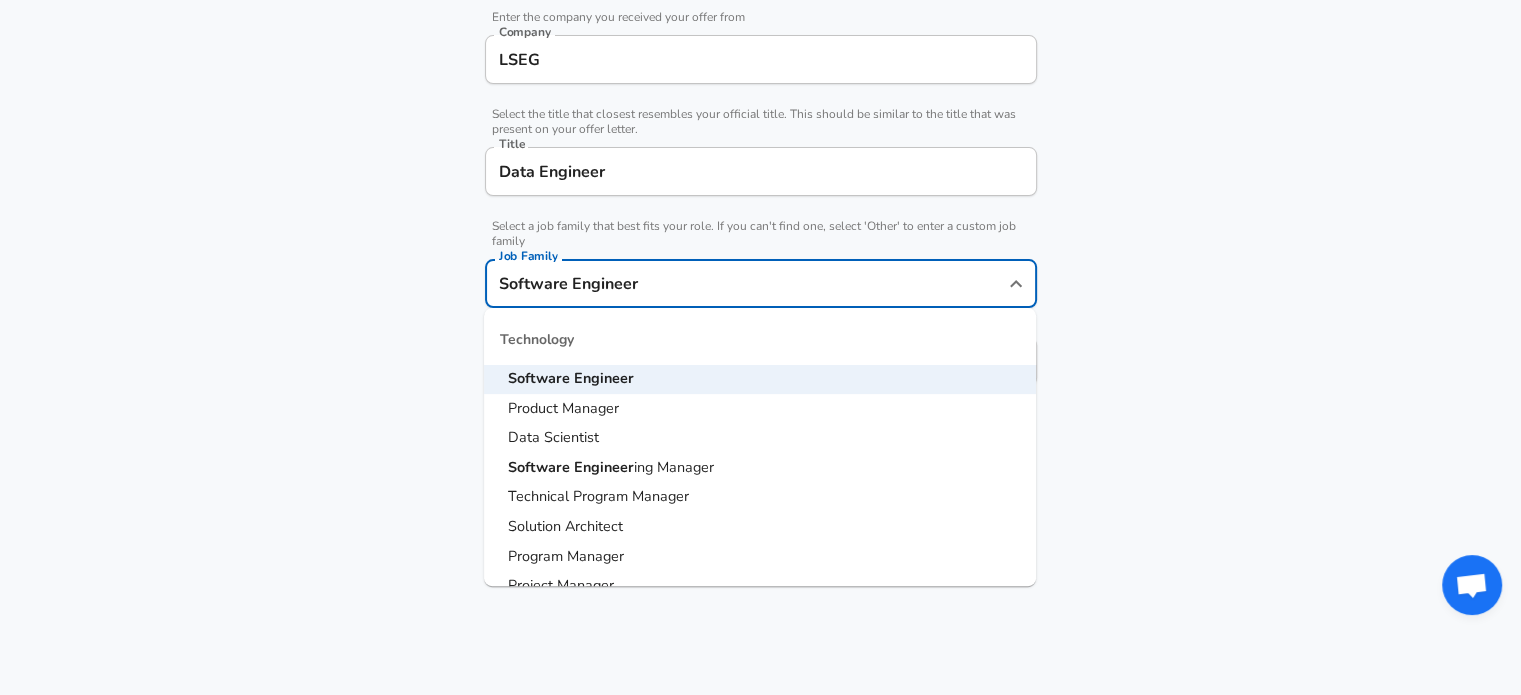 scroll, scrollTop: 0, scrollLeft: 0, axis: both 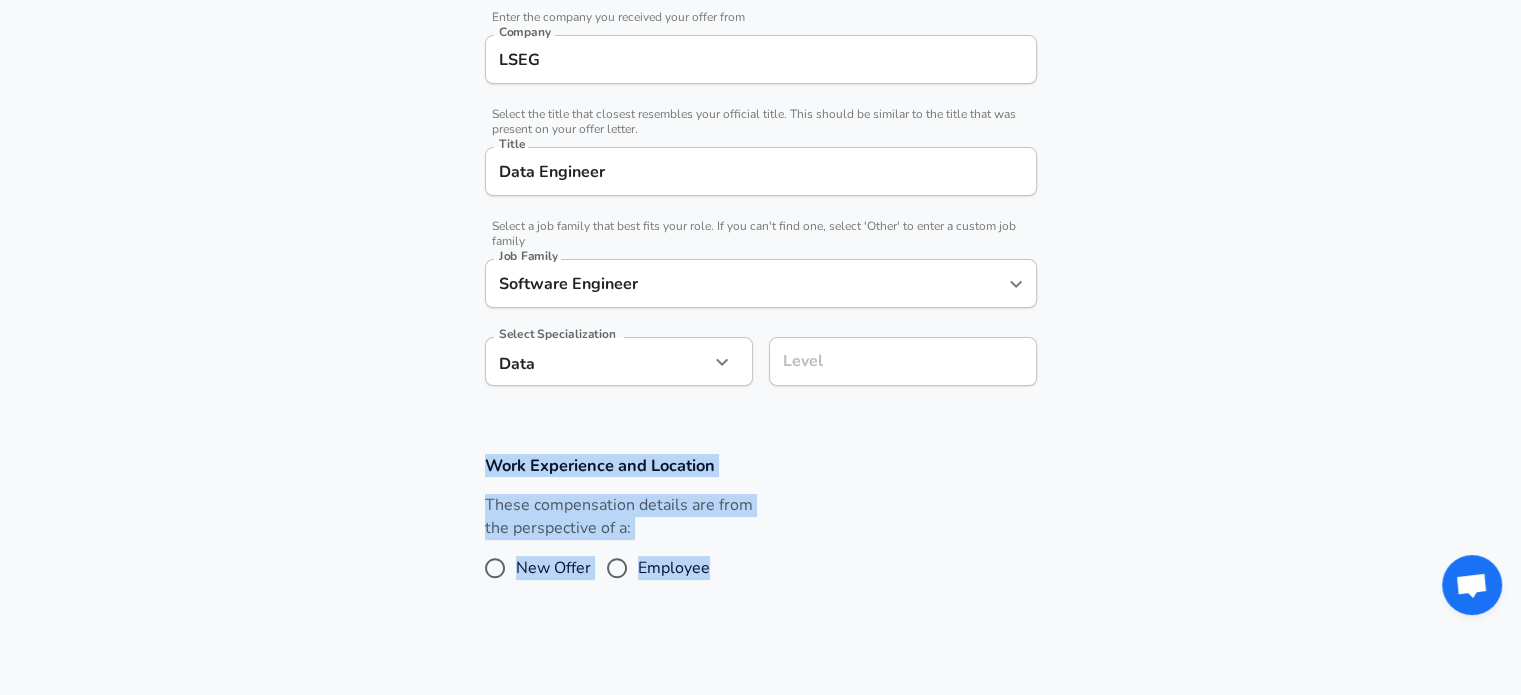 drag, startPoint x: 1356, startPoint y: 334, endPoint x: 1265, endPoint y: 501, distance: 190.18413 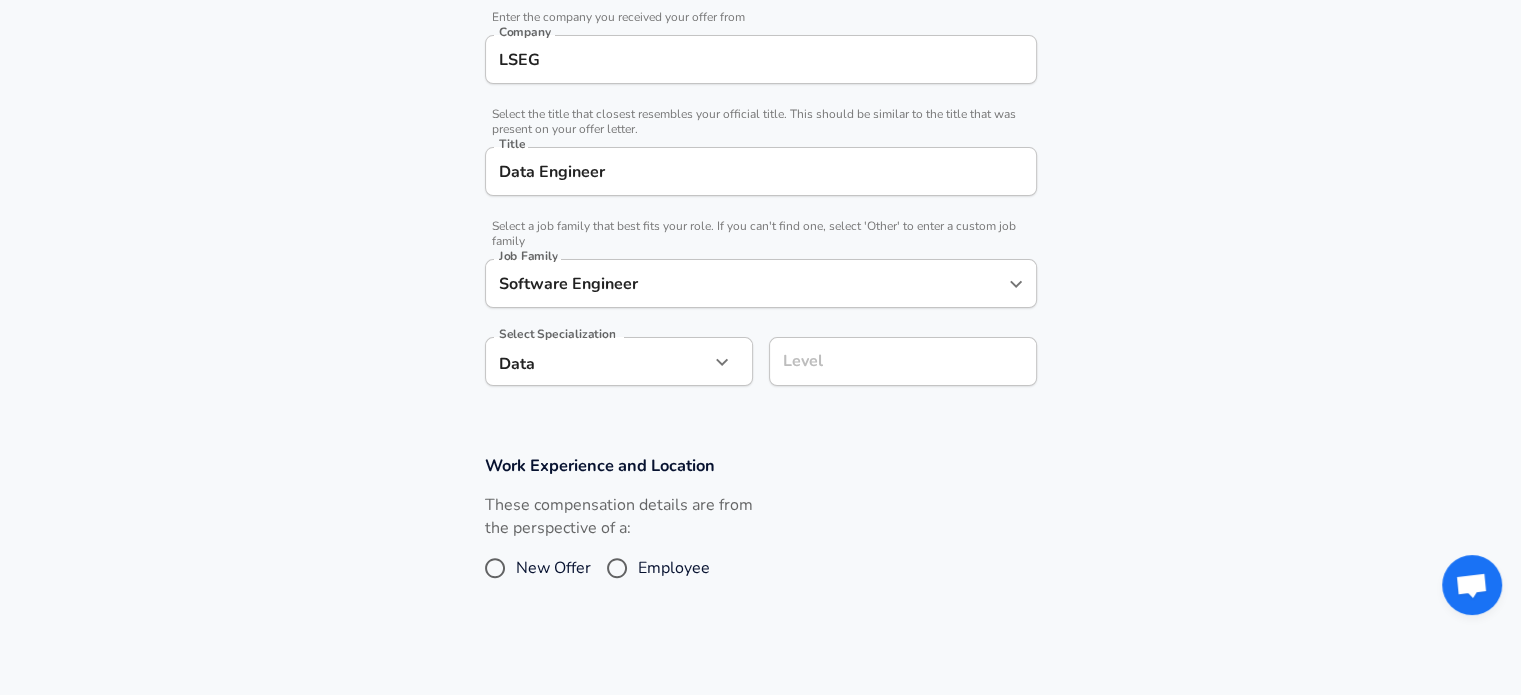 click on "Work Experience and Location These compensation details are from the perspective of a: New Offer Employee" at bounding box center (760, 531) 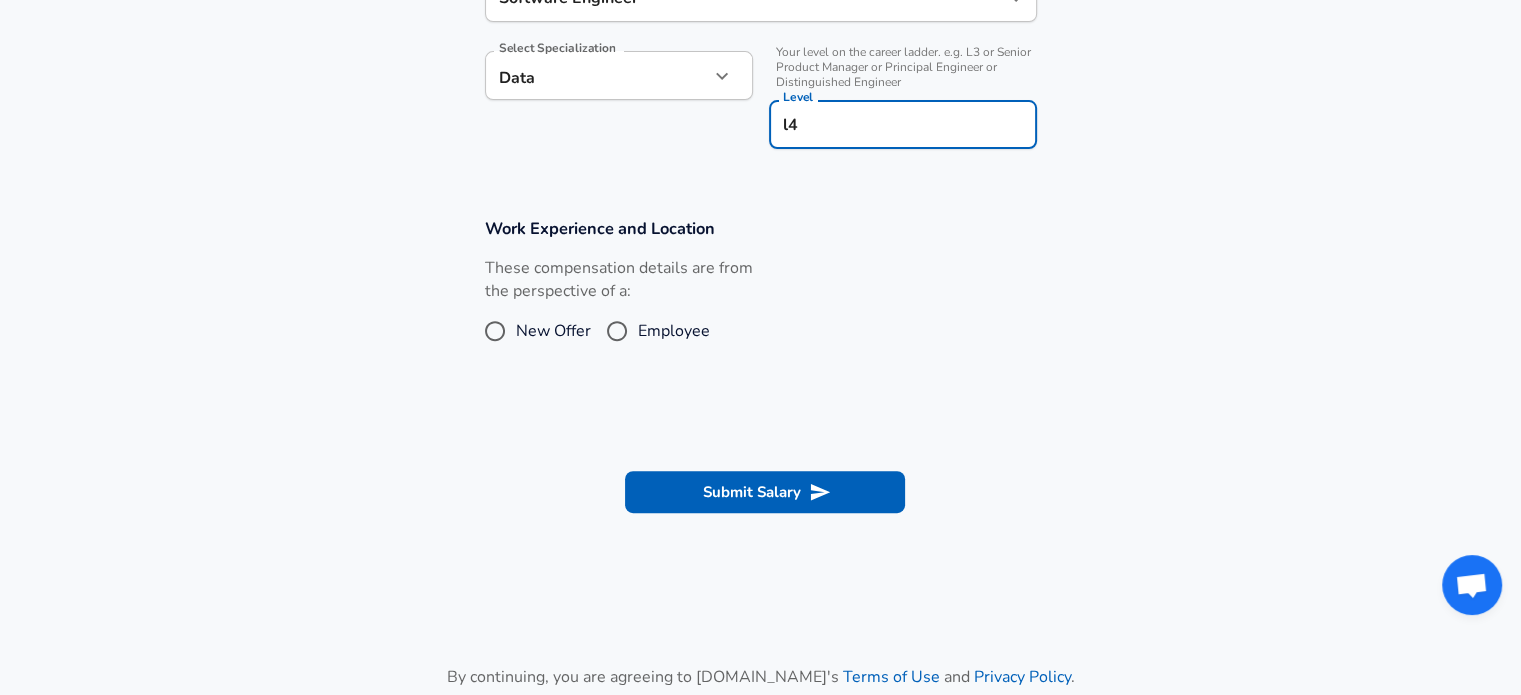 scroll, scrollTop: 701, scrollLeft: 0, axis: vertical 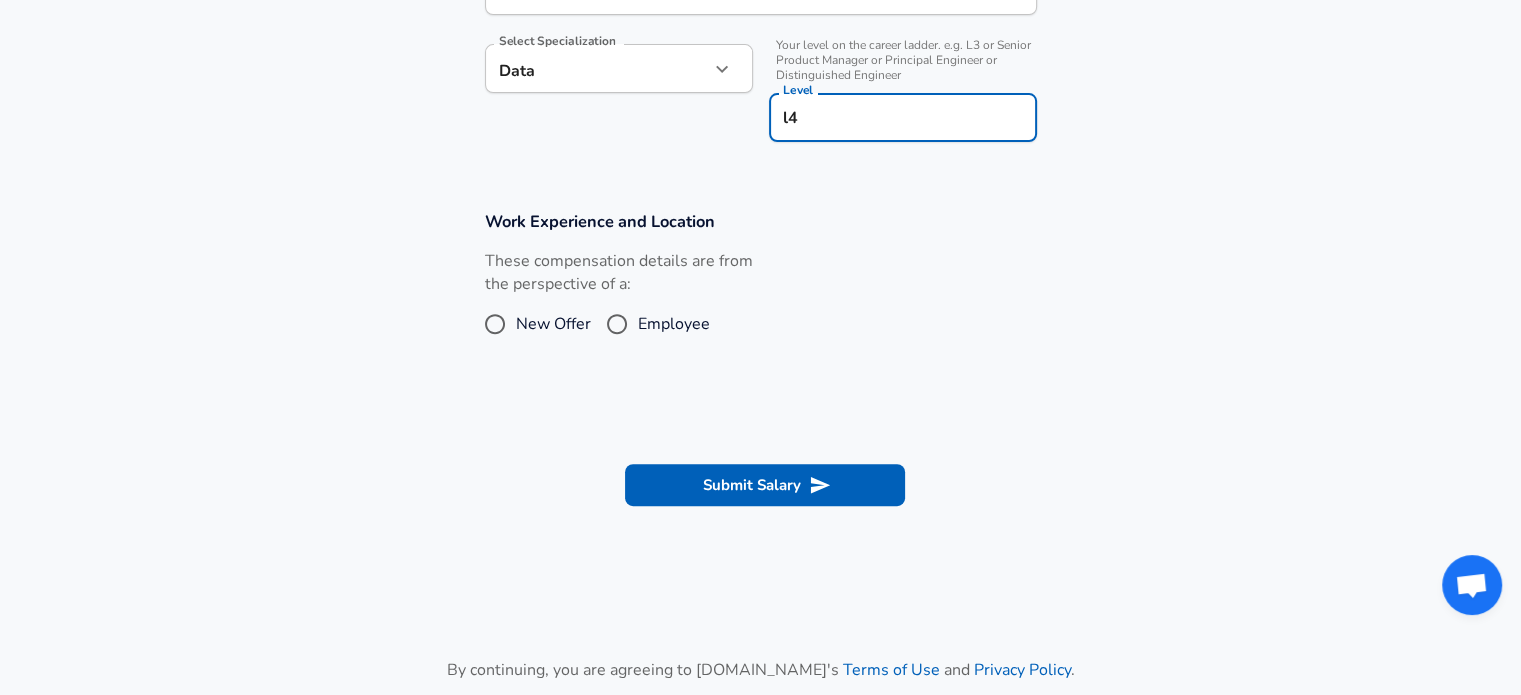 type on "l4" 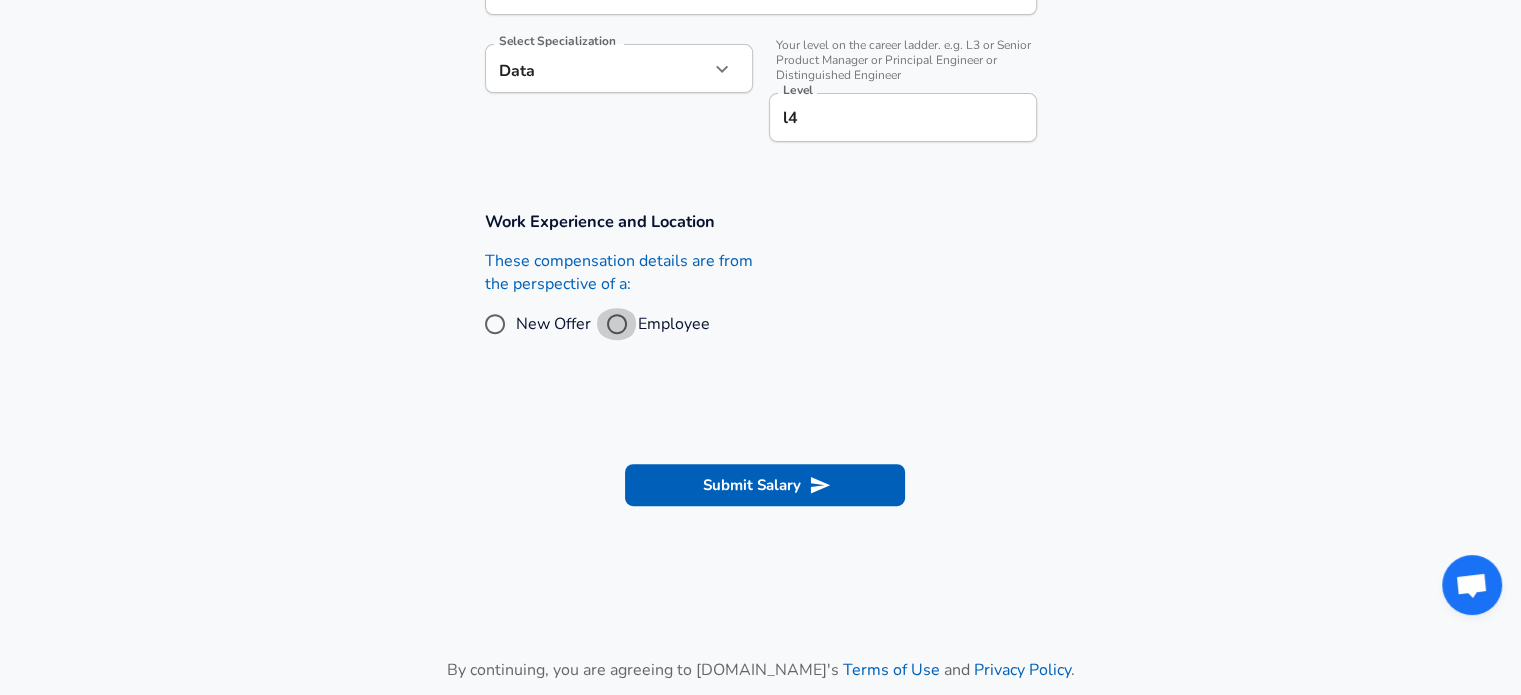 click on "Employee" at bounding box center (617, 324) 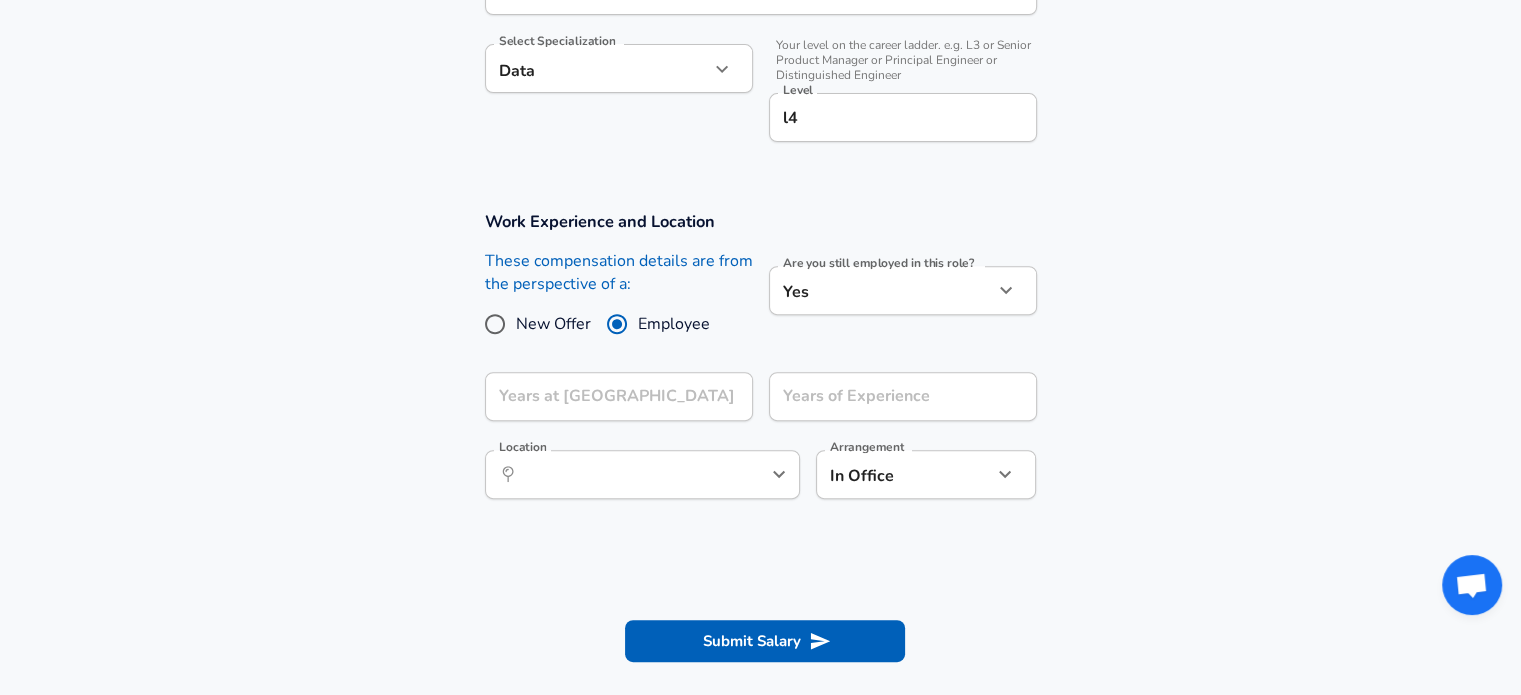 click on "Restart Add Your Salary Upload your offer letter   to verify your submission Enhance Privacy and Anonymity No Automatically hides specific fields until there are enough submissions to safely display the full details.   More Details Based on your submission and the data points that we have already collected, we will automatically hide and anonymize specific fields if there aren't enough data points to remain sufficiently anonymous. Company & Title Information   Enter the company you received your offer from Company LSEG Company   Select the title that closest resembles your official title. This should be similar to the title that was present on your offer letter. Title Data Engineer Title   Select a job family that best fits your role. If you can't find one, select 'Other' to enter a custom job family Job Family Software Engineer Job Family Select Specialization Data Data Select Specialization   Your level on the career ladder. e.g. L3 or Senior Product Manager or Principal Engineer or Distinguished Engineer" at bounding box center (760, -354) 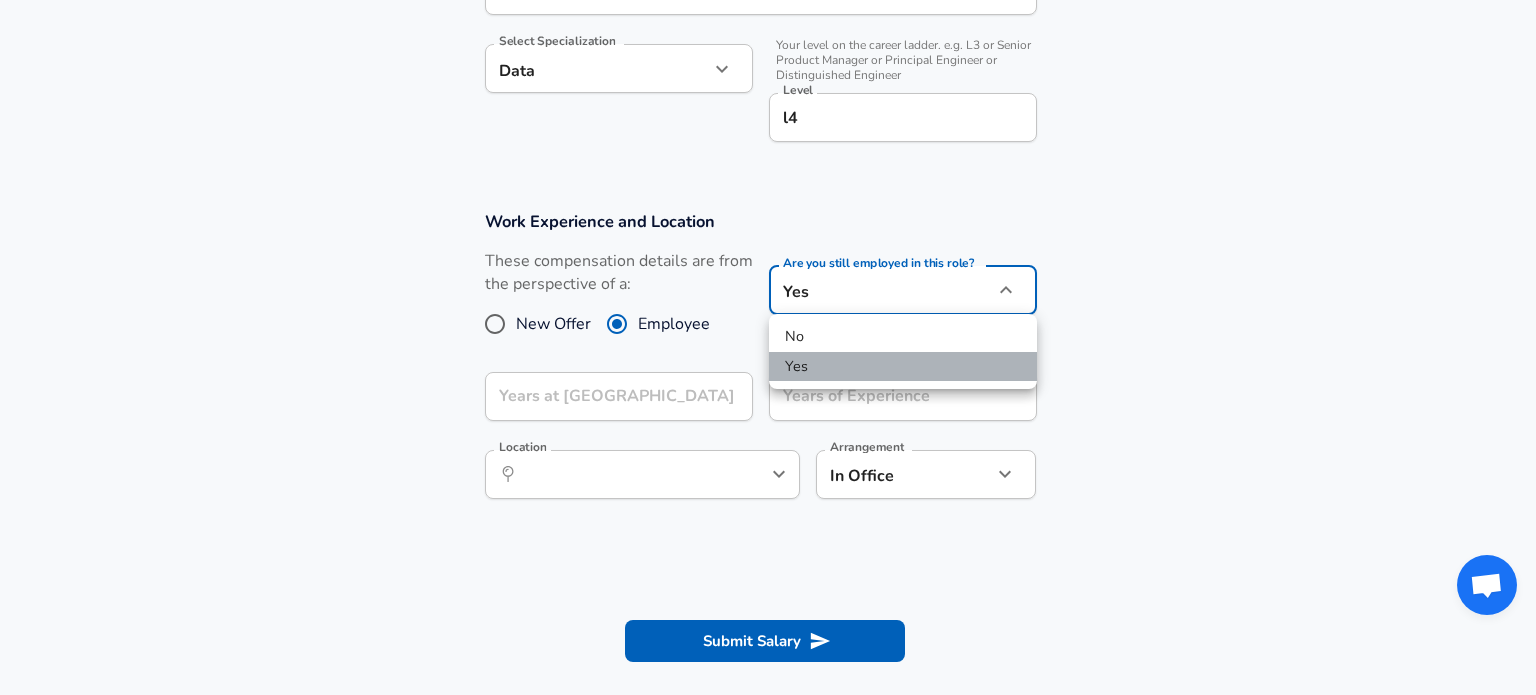 click on "Yes" at bounding box center (903, 367) 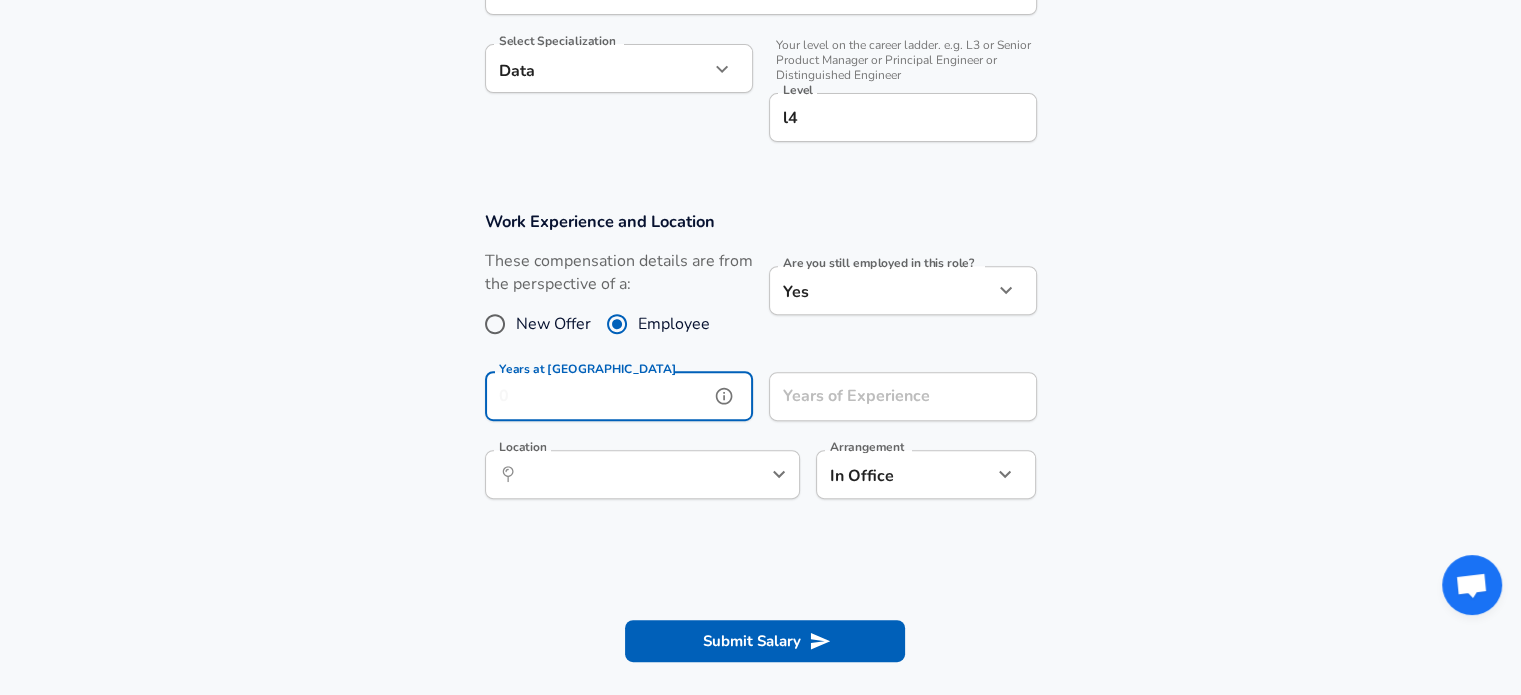 click on "Years at [GEOGRAPHIC_DATA]" at bounding box center (597, 396) 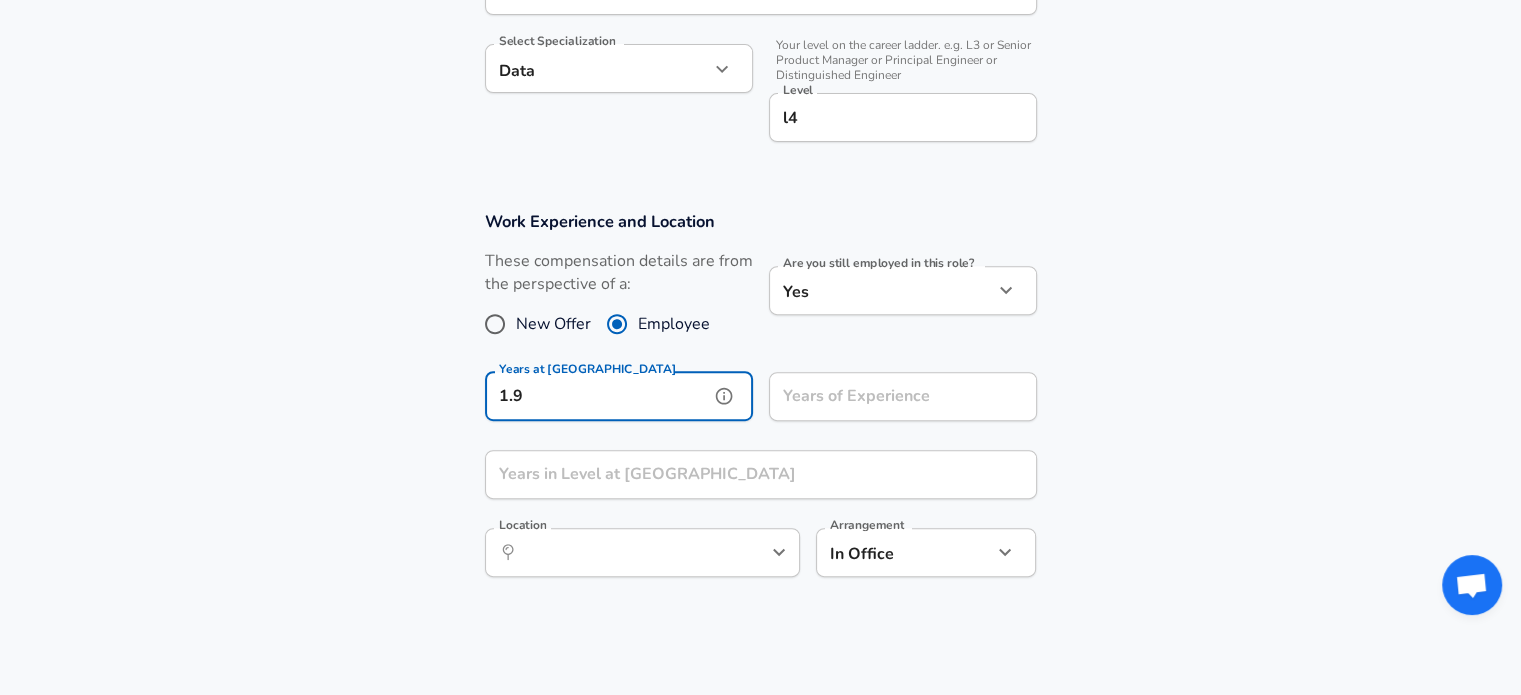 type on "1.9" 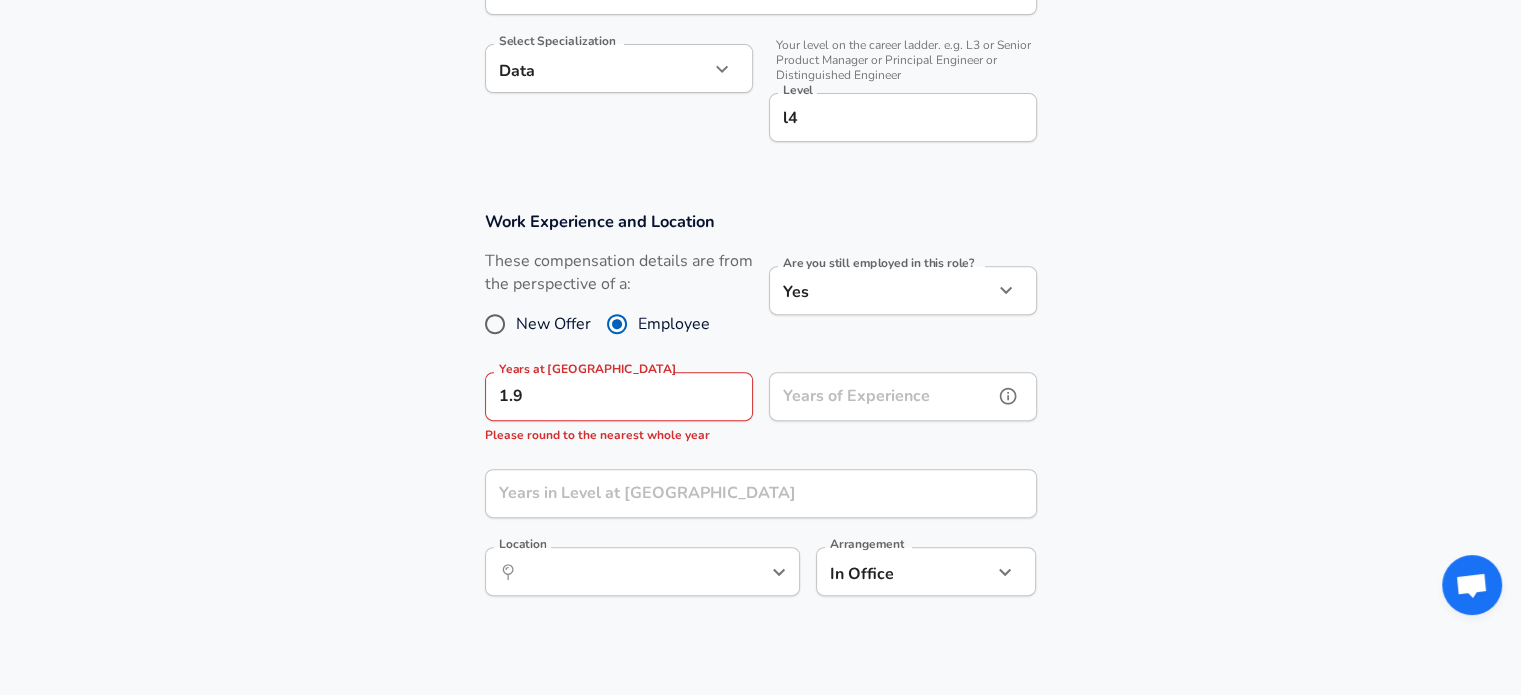 click on "Years of Experience" at bounding box center (881, 396) 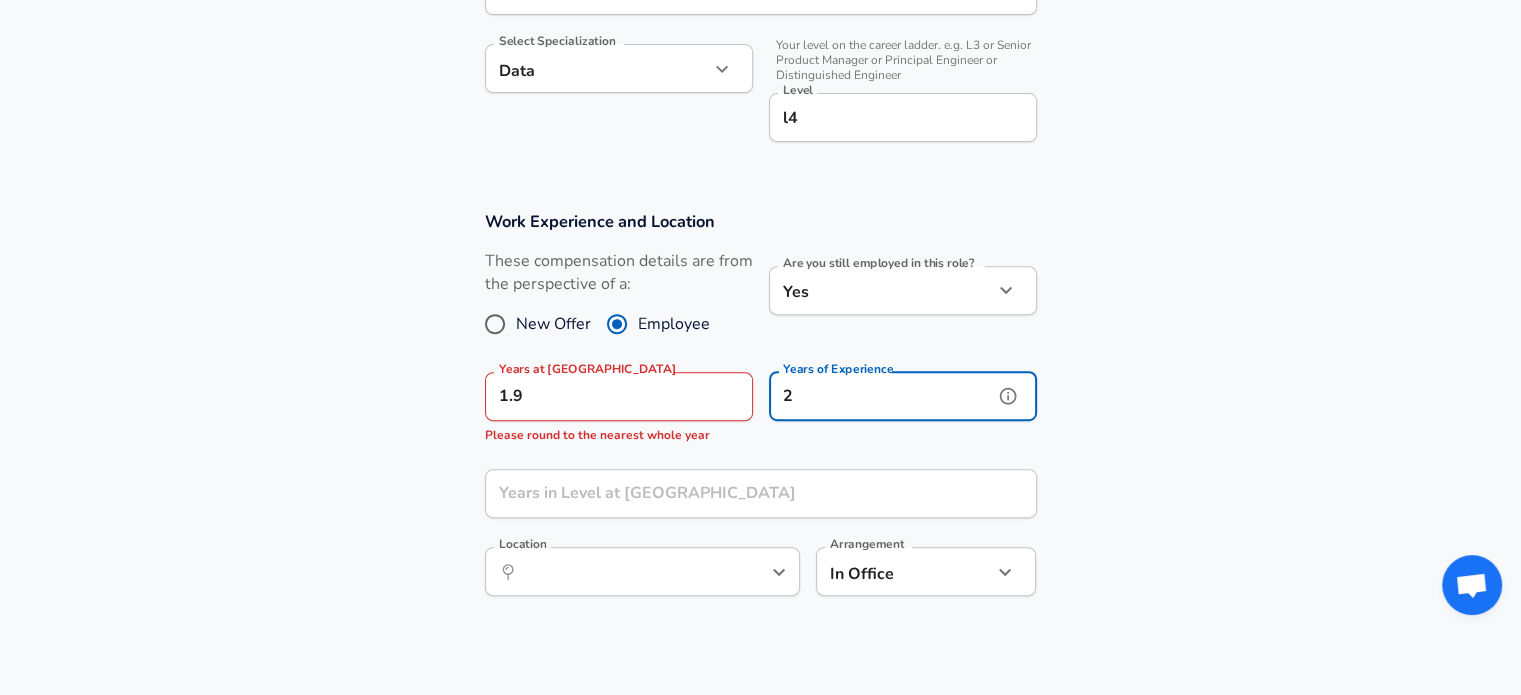 type on "2" 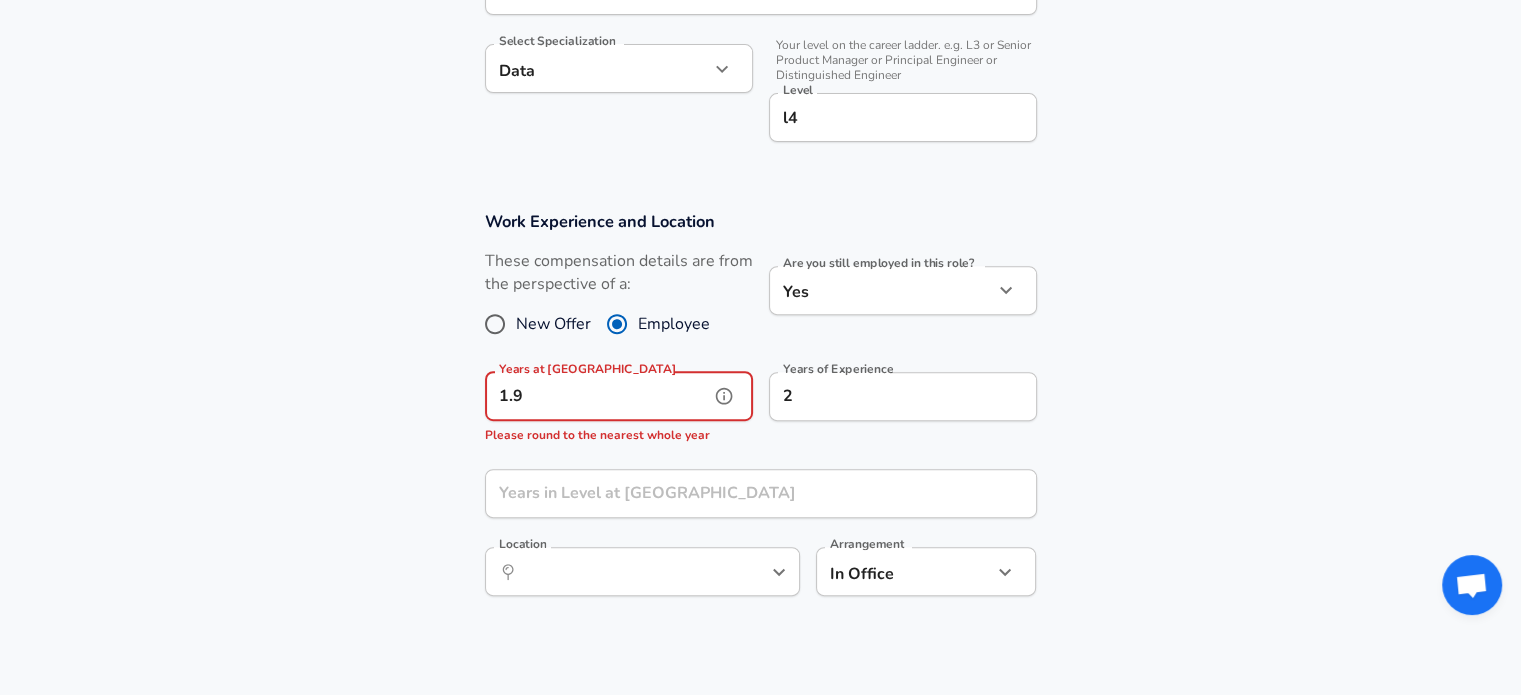 click on "1.9" at bounding box center (597, 396) 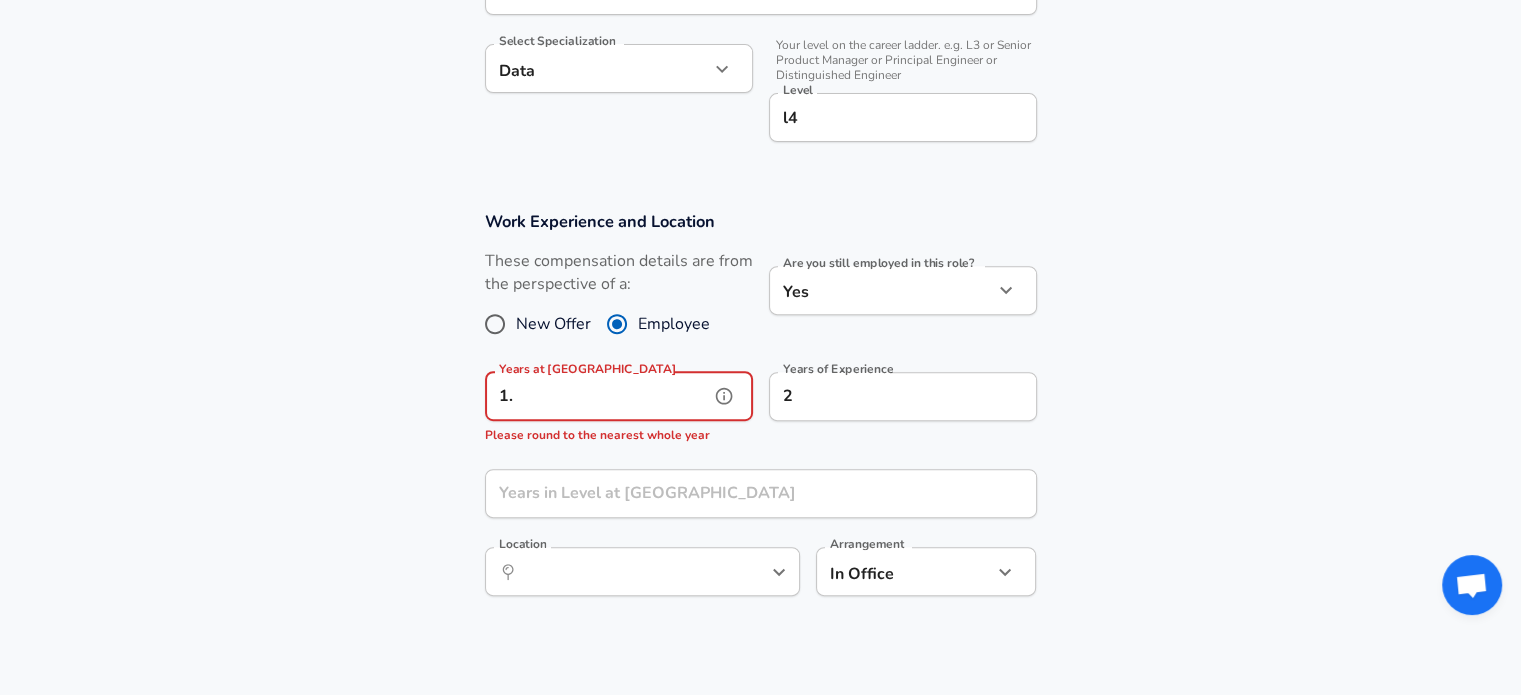 type on "1" 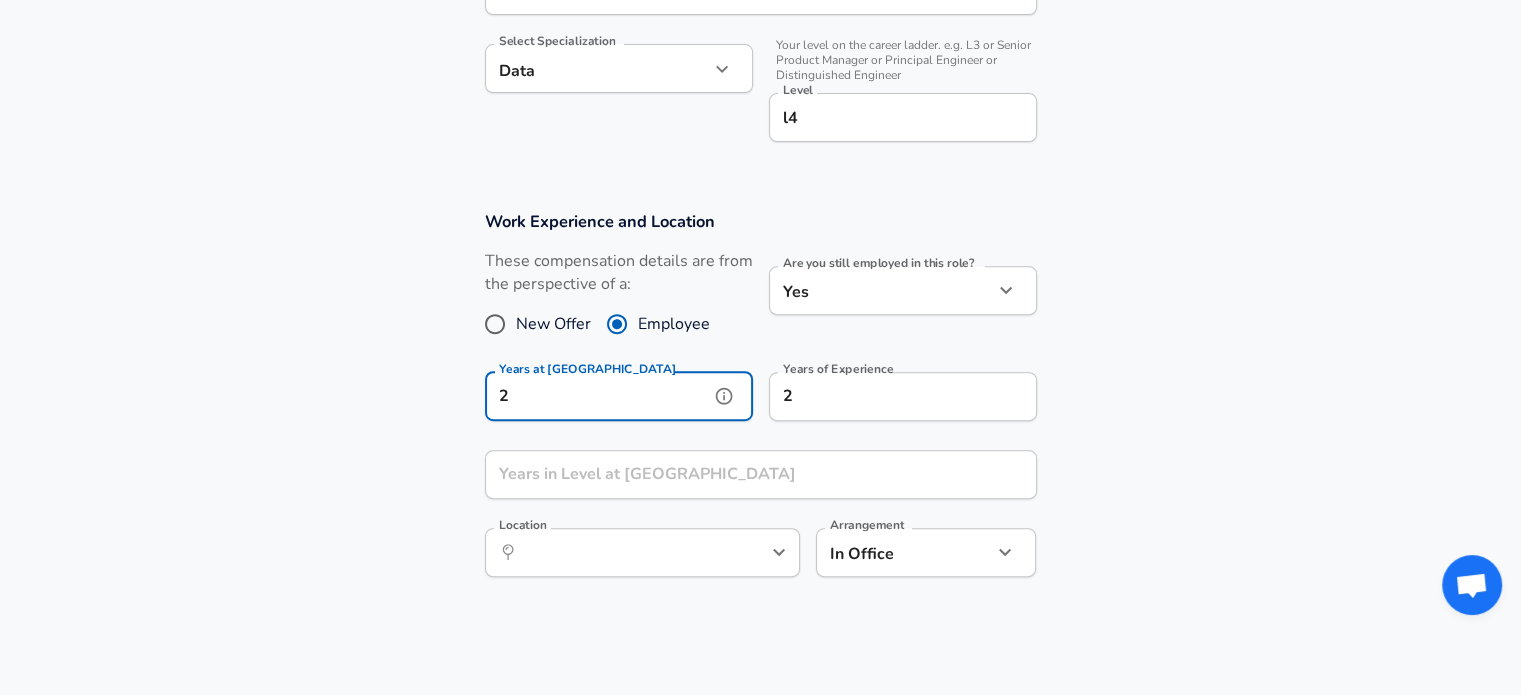 type on "2" 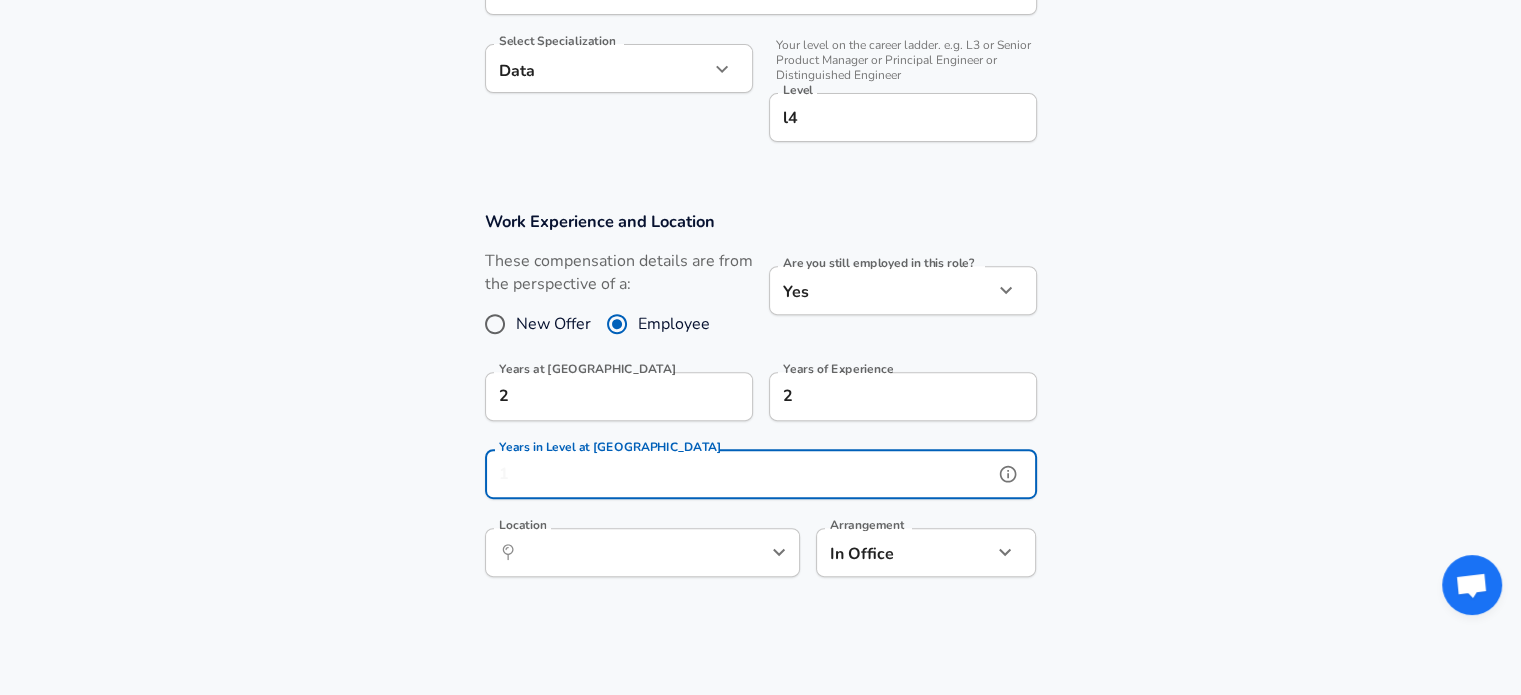 click on "Years in Level at [GEOGRAPHIC_DATA]" at bounding box center [739, 474] 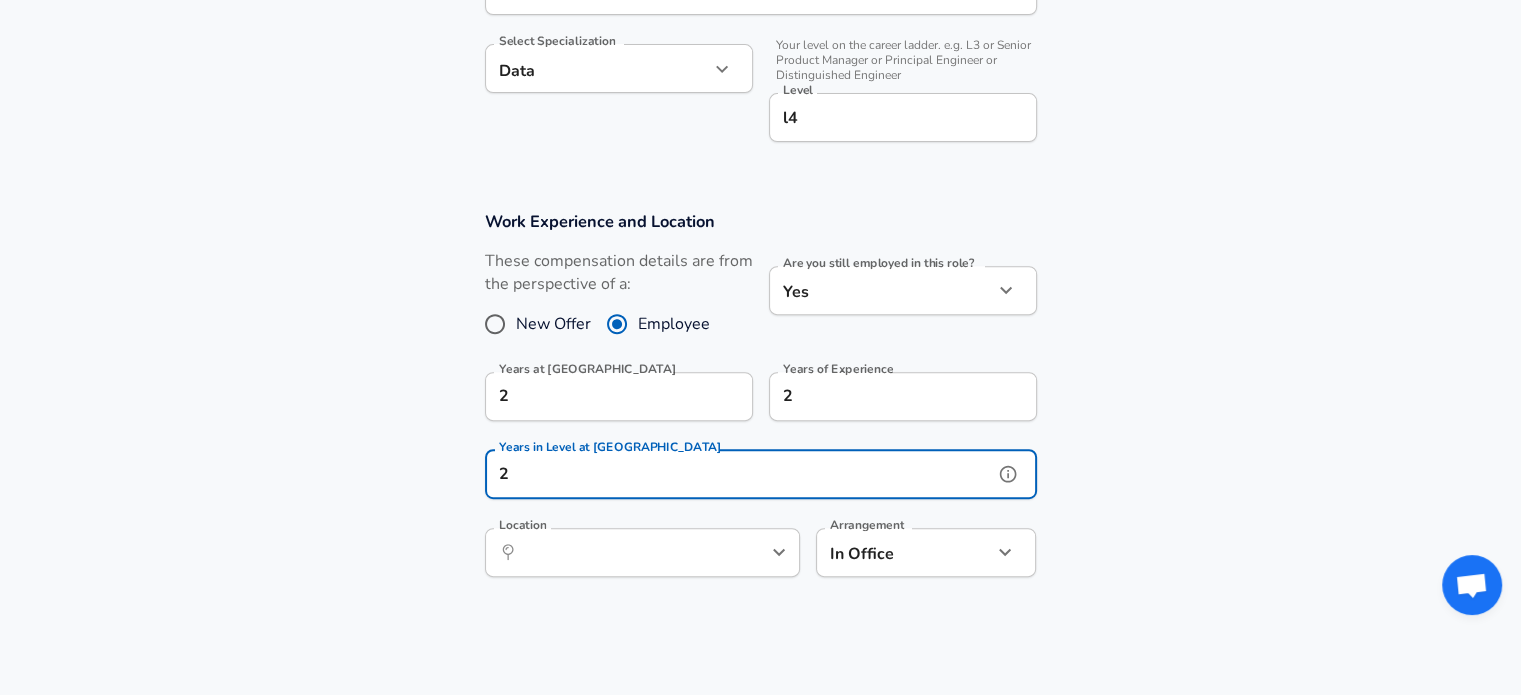 scroll, scrollTop: 0, scrollLeft: 0, axis: both 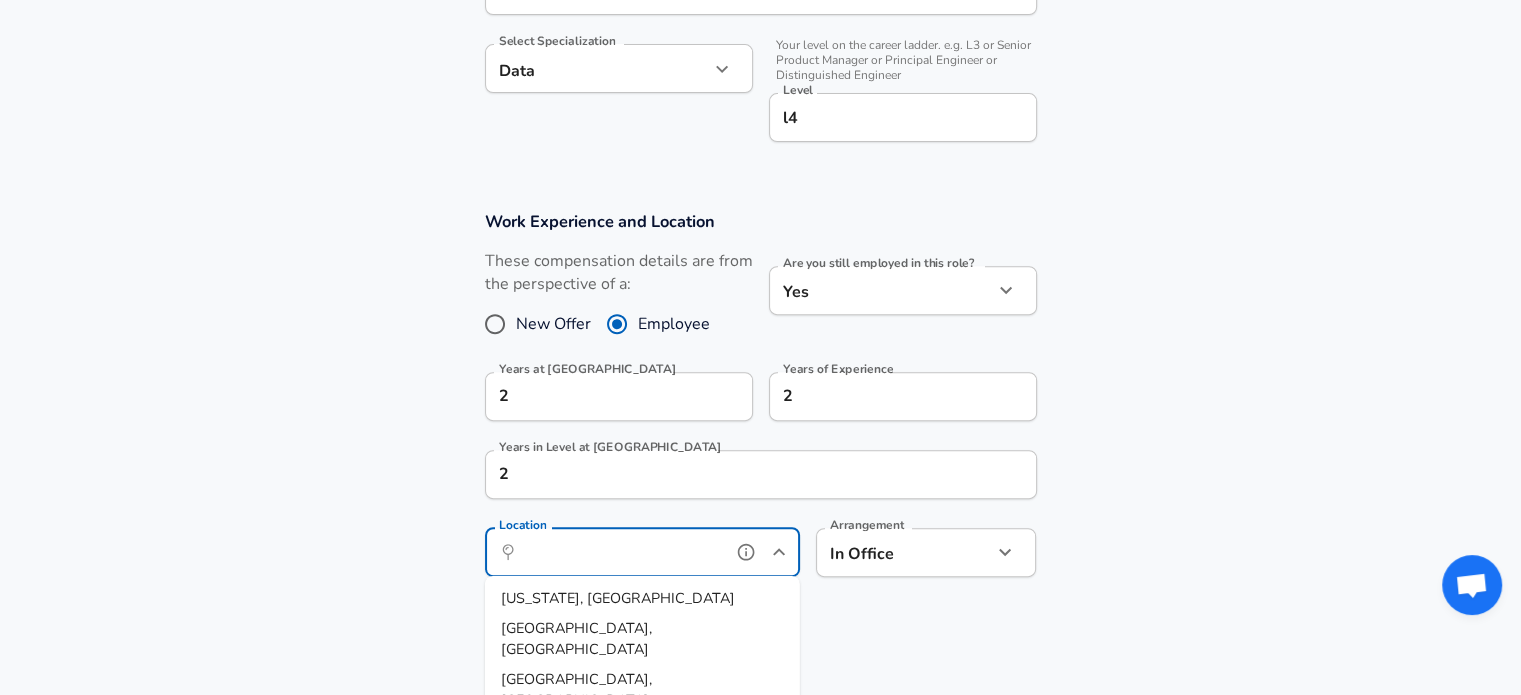 click on "Location" at bounding box center [620, 552] 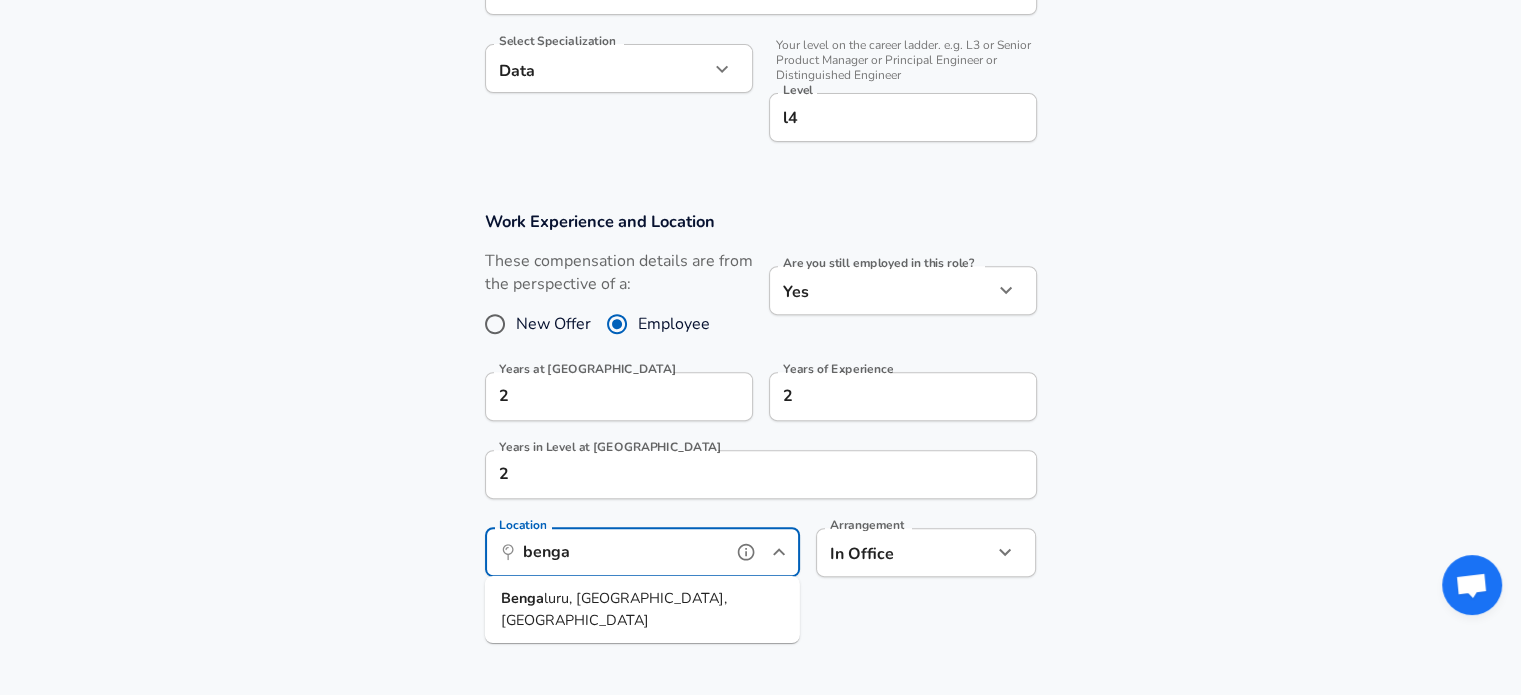 click on "luru, [GEOGRAPHIC_DATA], [GEOGRAPHIC_DATA]" at bounding box center [614, 609] 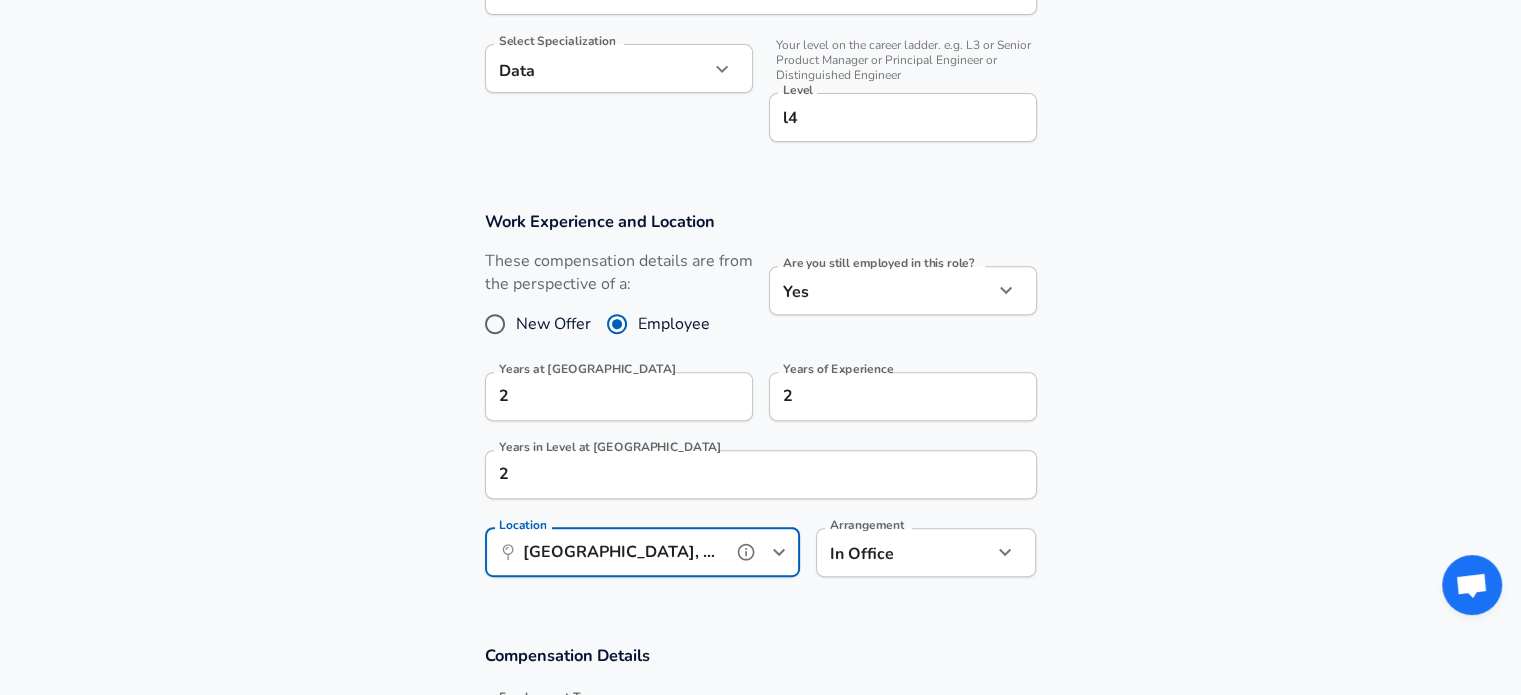 type on "[GEOGRAPHIC_DATA], [GEOGRAPHIC_DATA], [GEOGRAPHIC_DATA]" 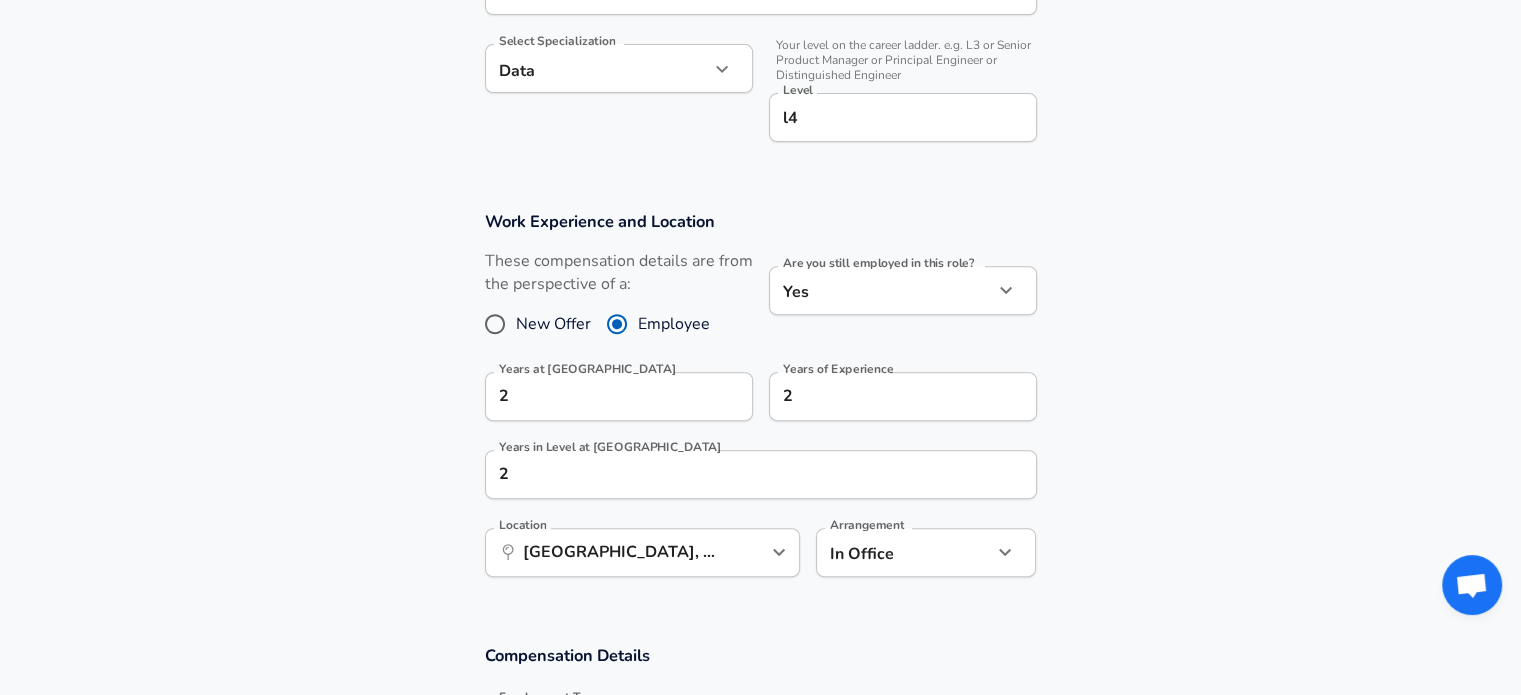 drag, startPoint x: 579, startPoint y: 592, endPoint x: 849, endPoint y: 319, distance: 383.96484 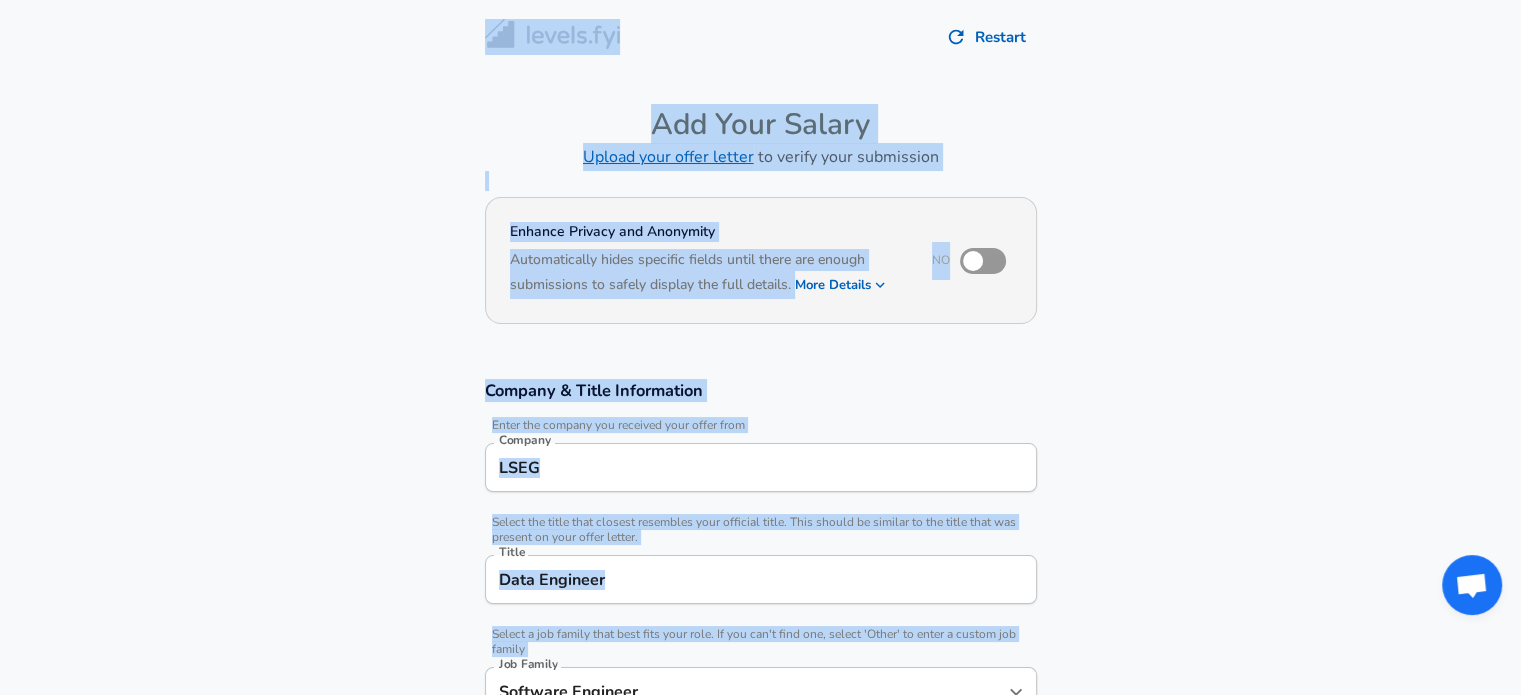 drag, startPoint x: 849, startPoint y: 319, endPoint x: 275, endPoint y: -121, distance: 723.2399 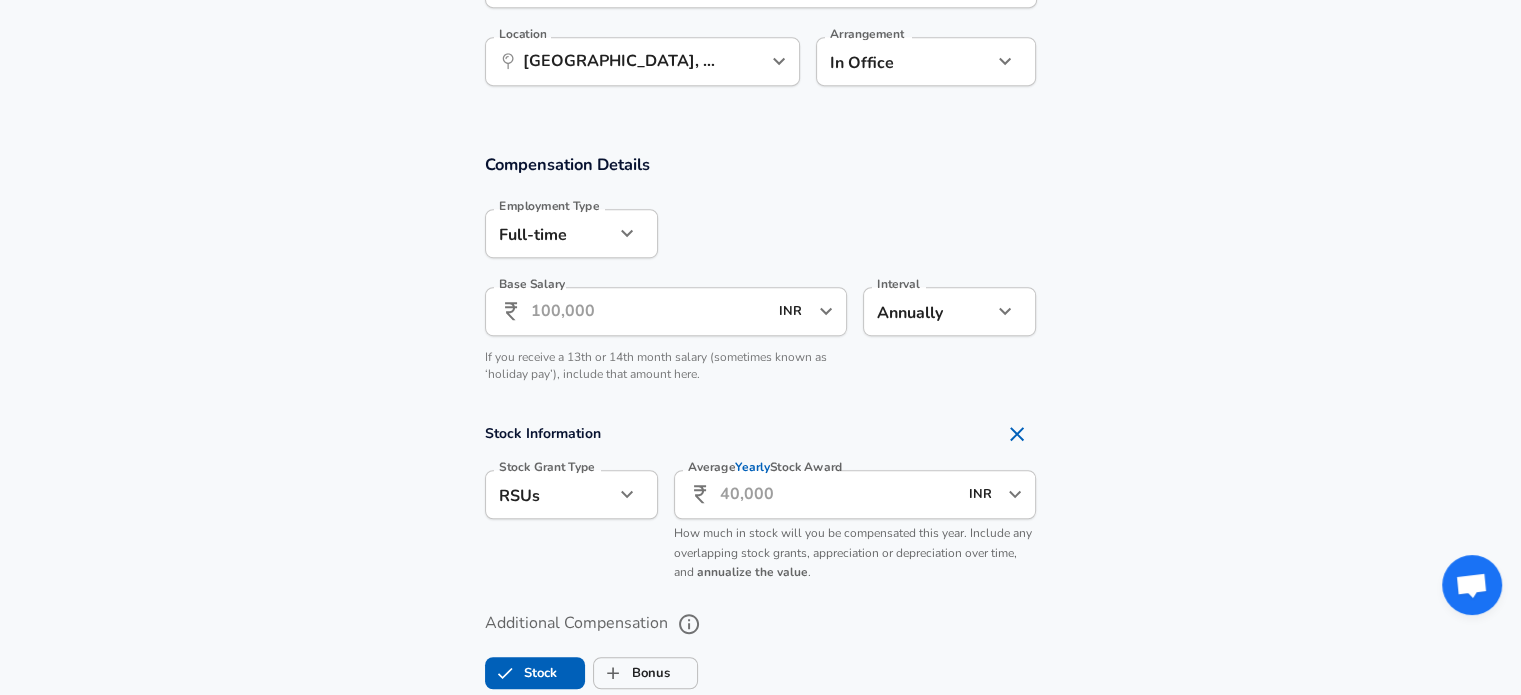 scroll, scrollTop: 1202, scrollLeft: 0, axis: vertical 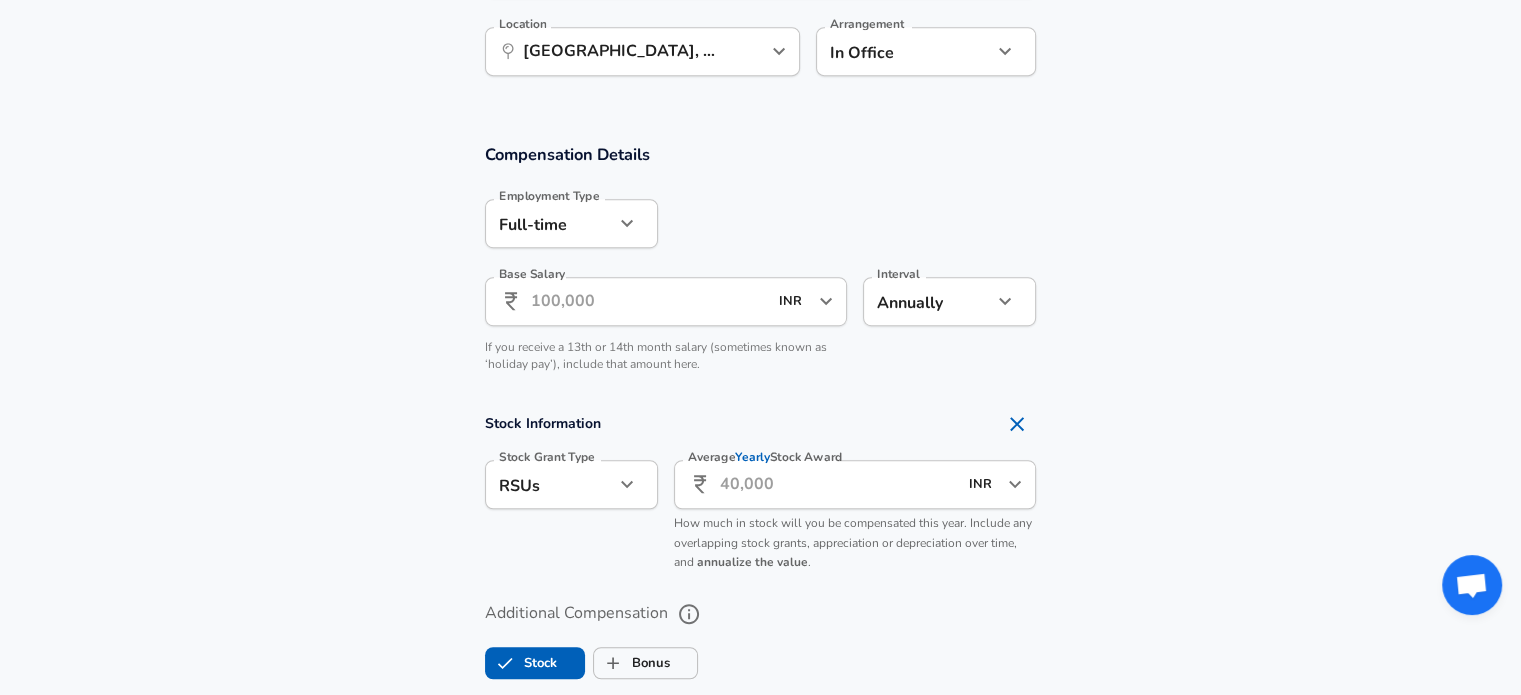 click on "Compensation Details Employment Type [DEMOGRAPHIC_DATA] full_time Employment Type Base Salary ​ INR ​ Base Salary Interval Annually yearly Interval If you receive a 13th or 14th month salary (sometimes known as ‘holiday pay’), include that amount here." at bounding box center [760, 264] 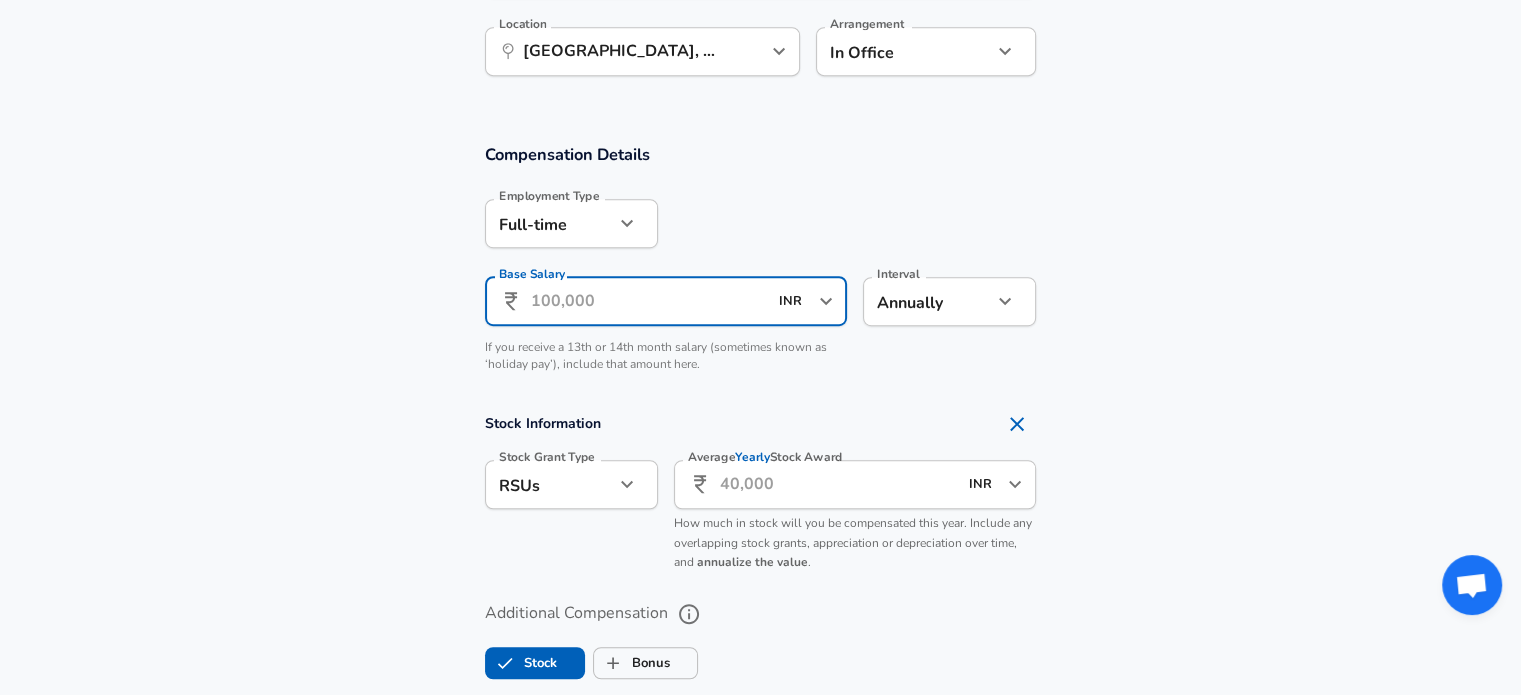 click on "Base Salary" at bounding box center [649, 301] 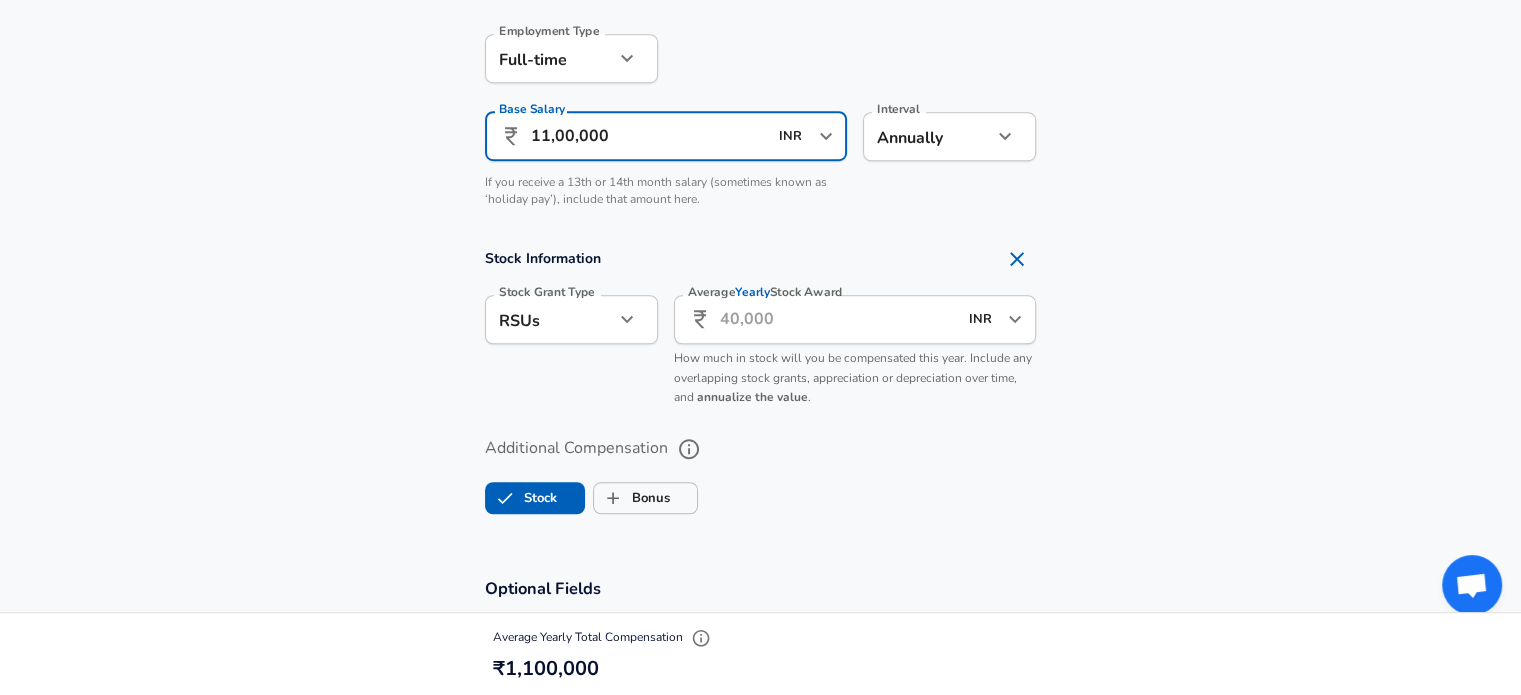 scroll, scrollTop: 1388, scrollLeft: 0, axis: vertical 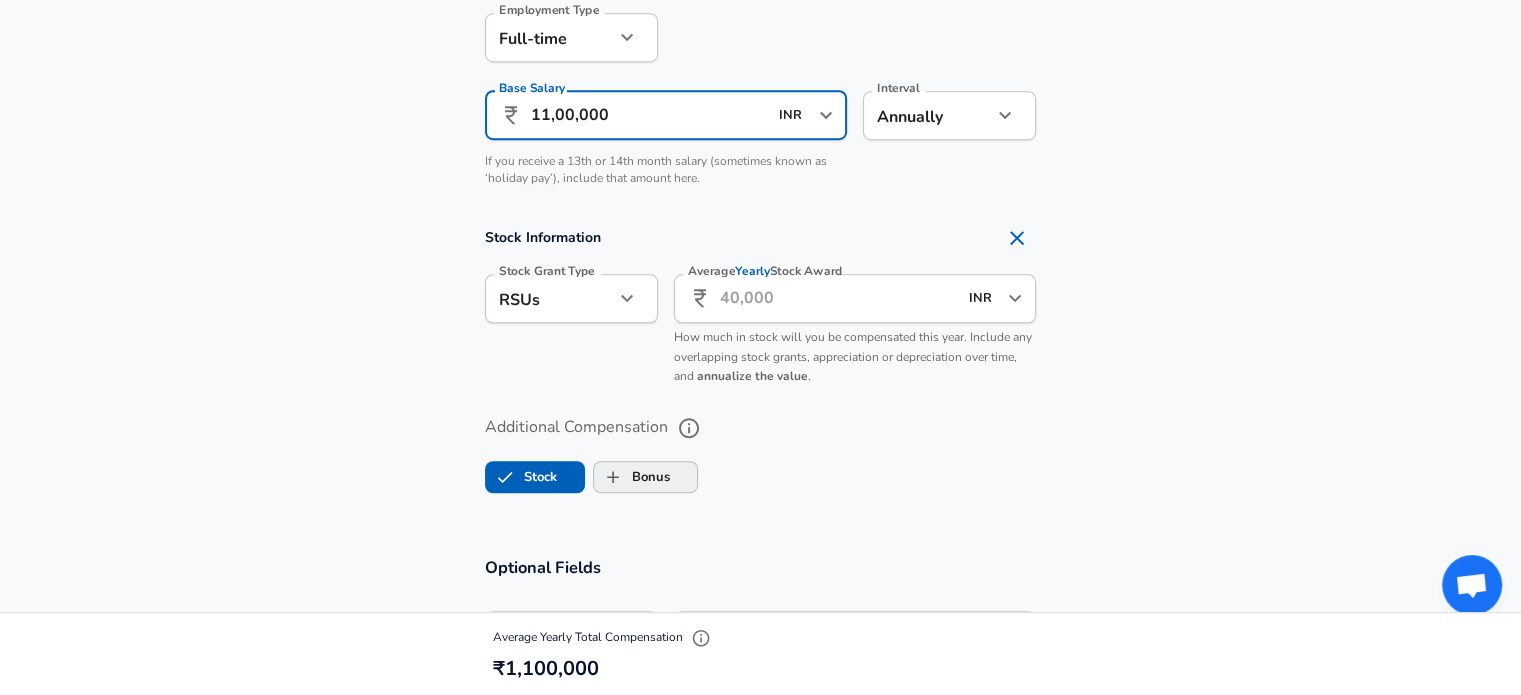type on "11,00,000" 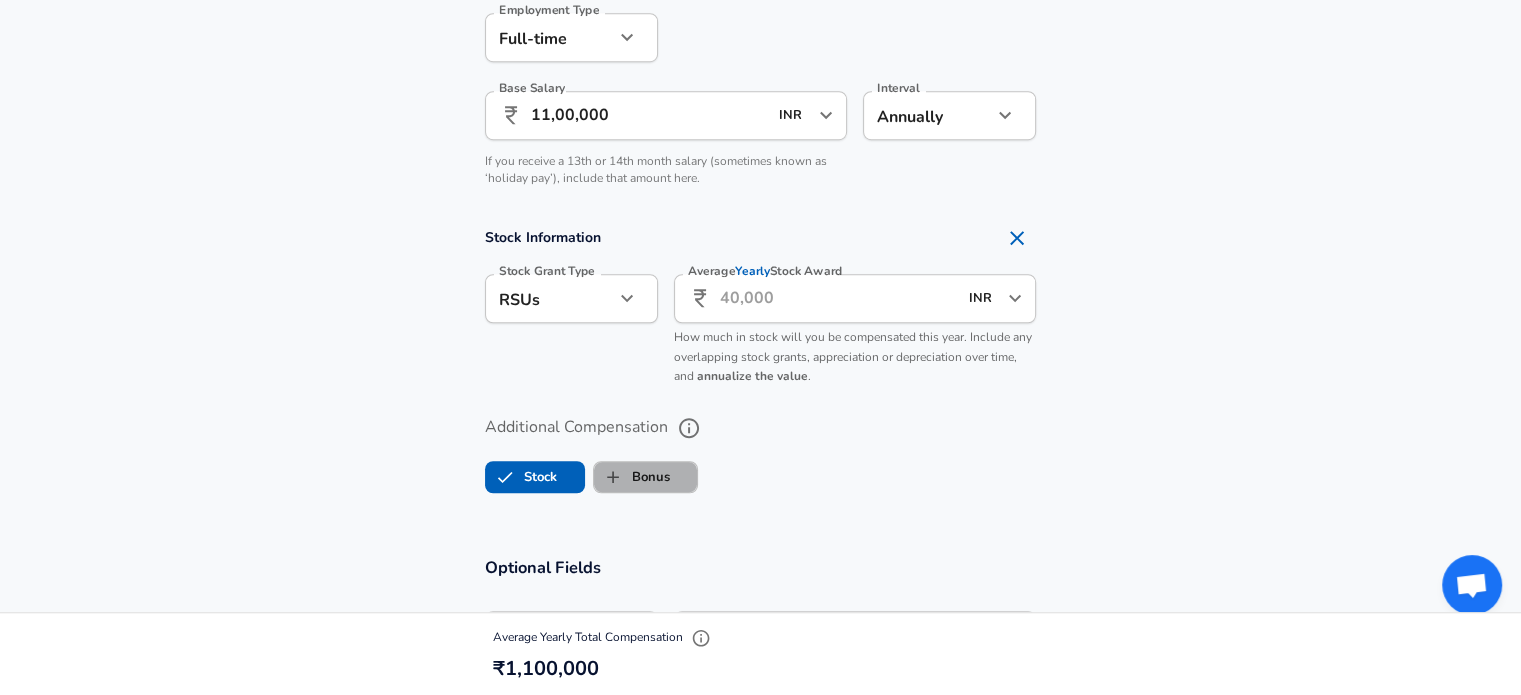 click on "Bonus" at bounding box center [632, 477] 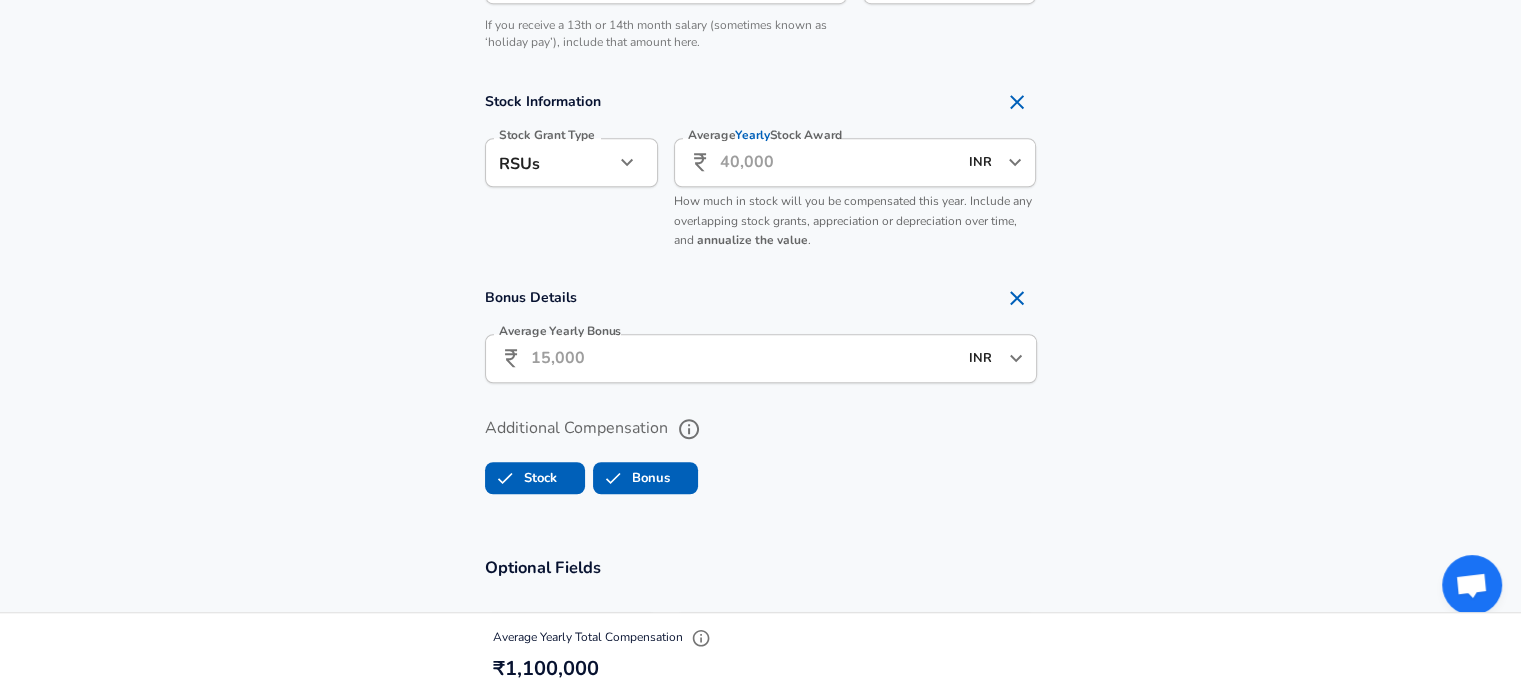 scroll, scrollTop: 1526, scrollLeft: 0, axis: vertical 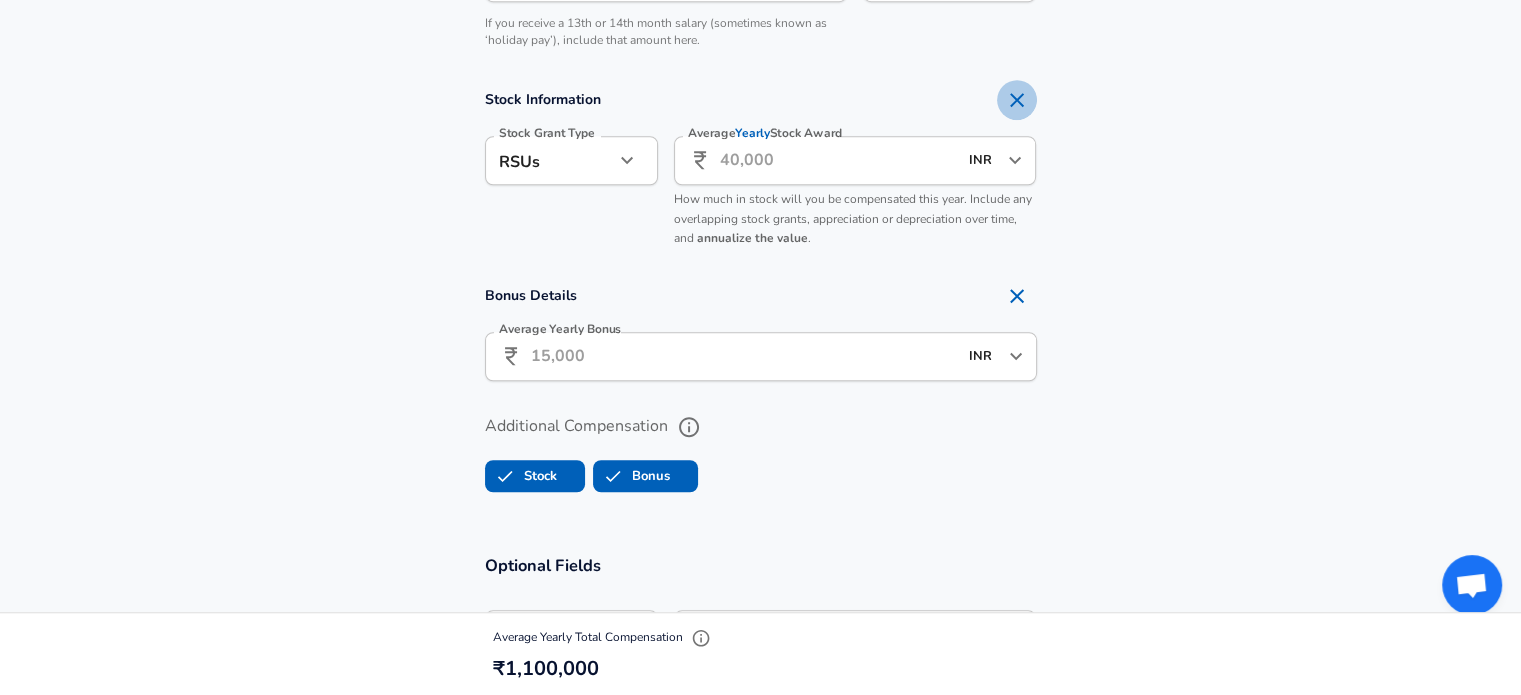click 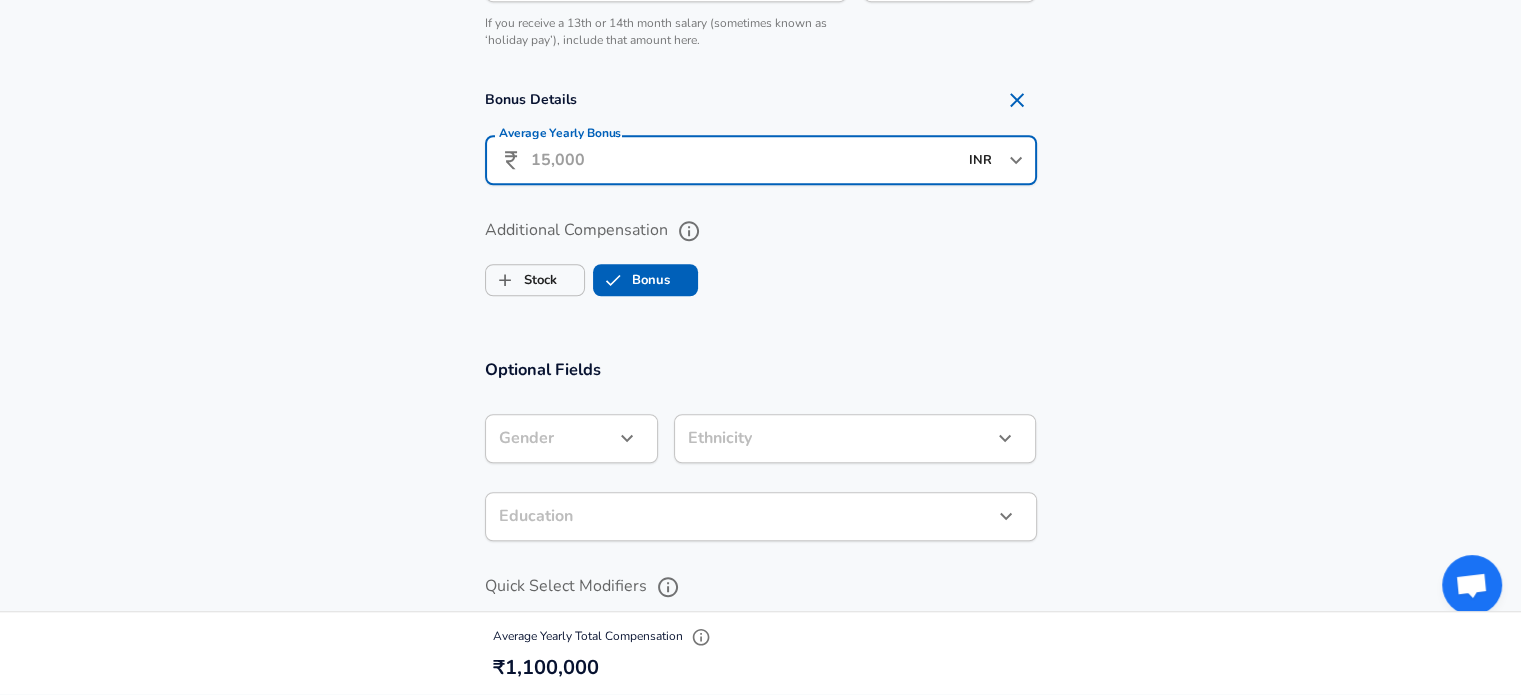 click on "Average Yearly Bonus" at bounding box center [744, 160] 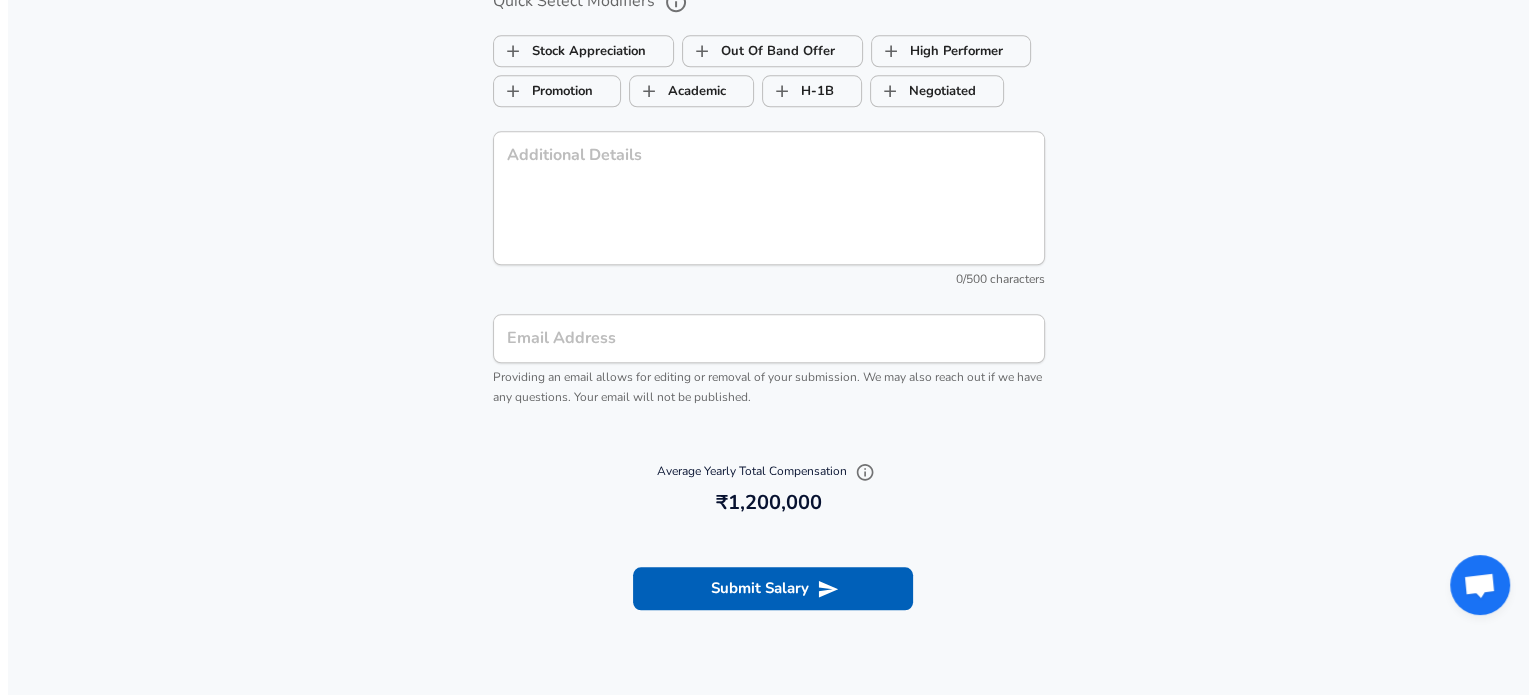scroll, scrollTop: 2120, scrollLeft: 0, axis: vertical 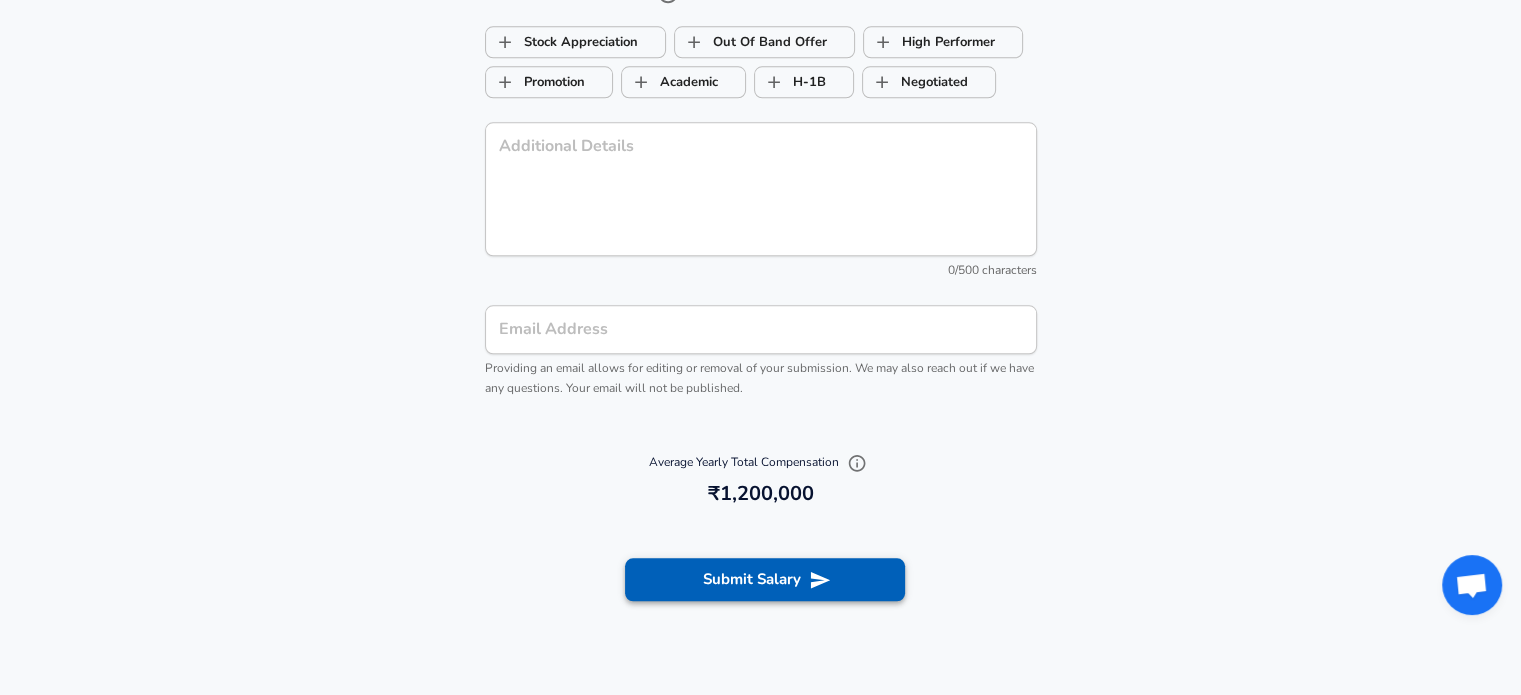 type on "1,00,000" 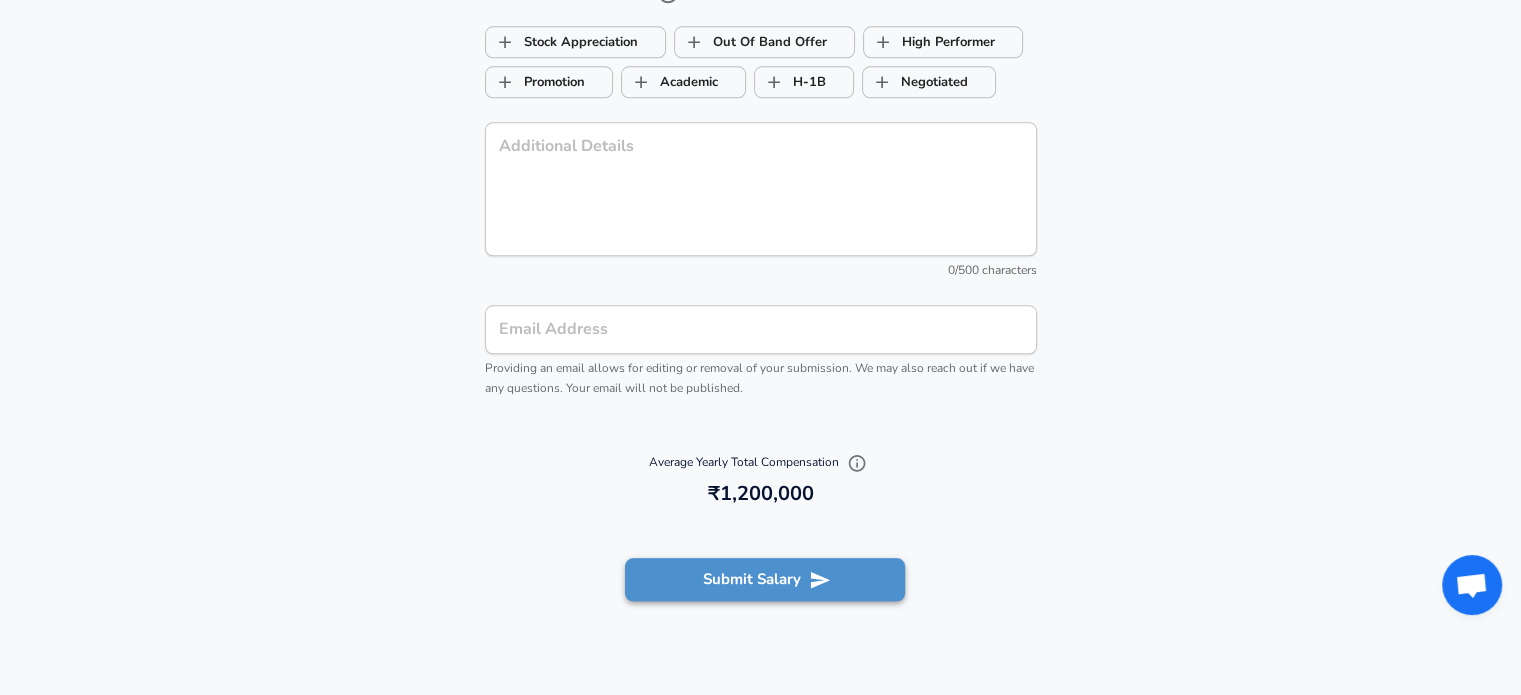 click on "Submit Salary" at bounding box center [765, 579] 